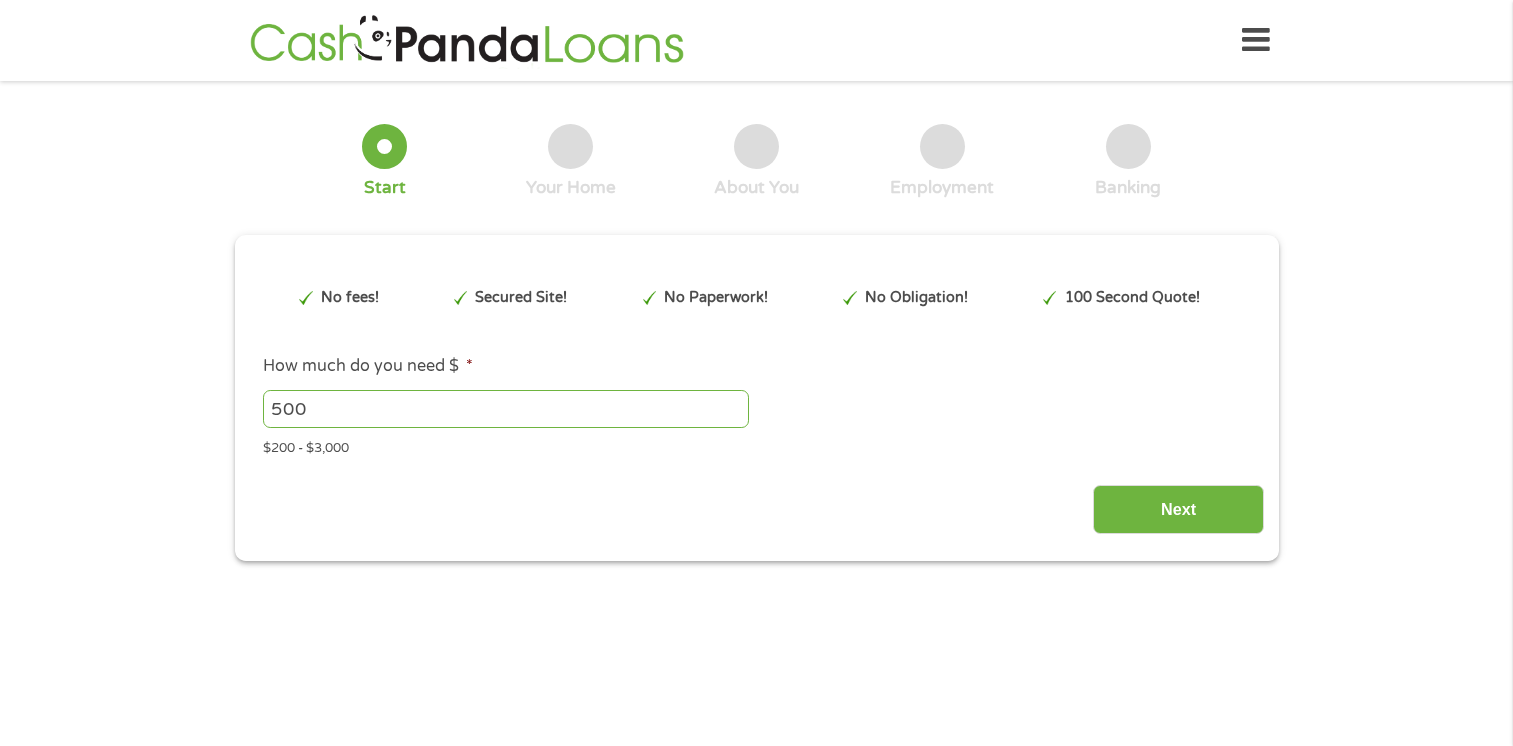 scroll, scrollTop: 0, scrollLeft: 0, axis: both 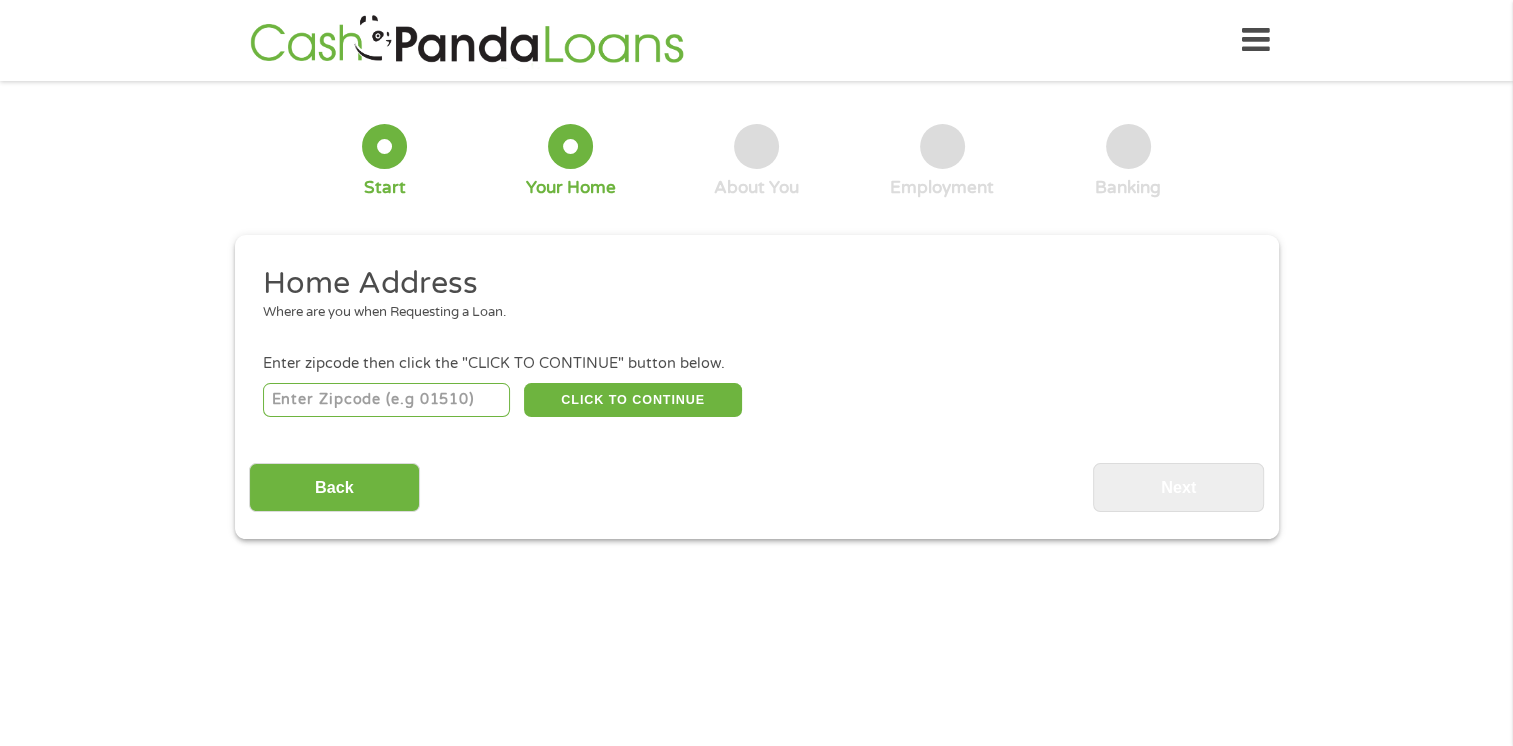 click at bounding box center (386, 400) 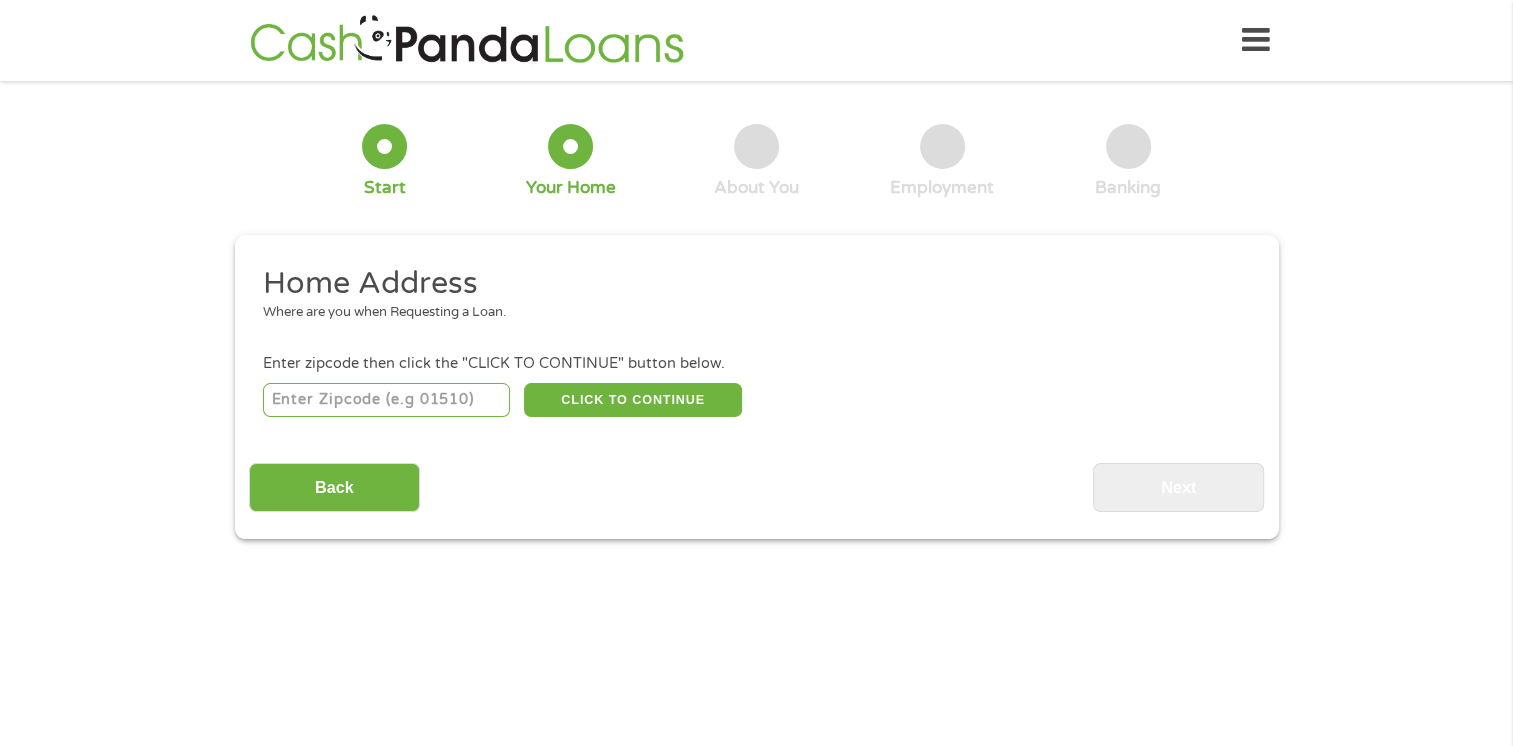 type on "34741" 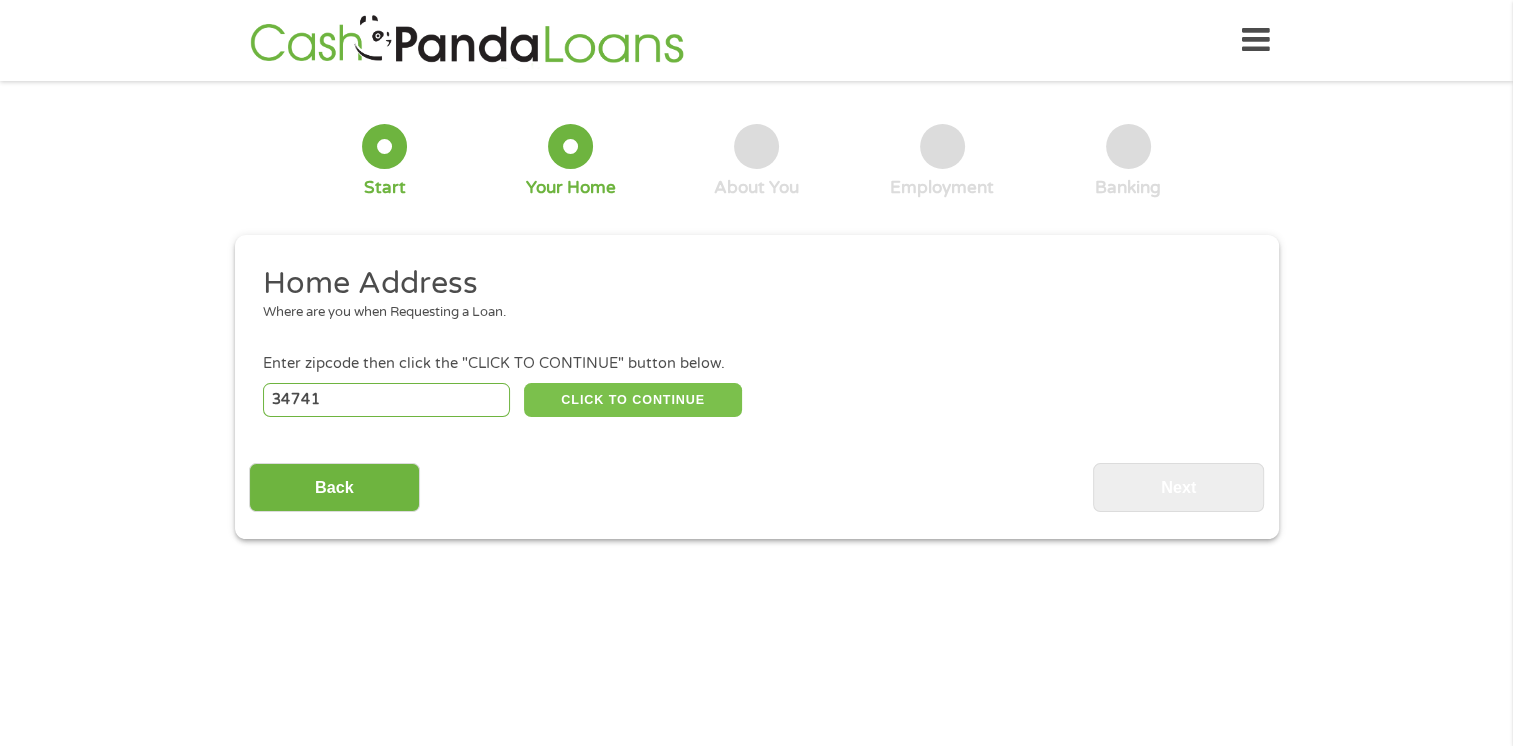 click on "CLICK TO CONTINUE" at bounding box center [633, 400] 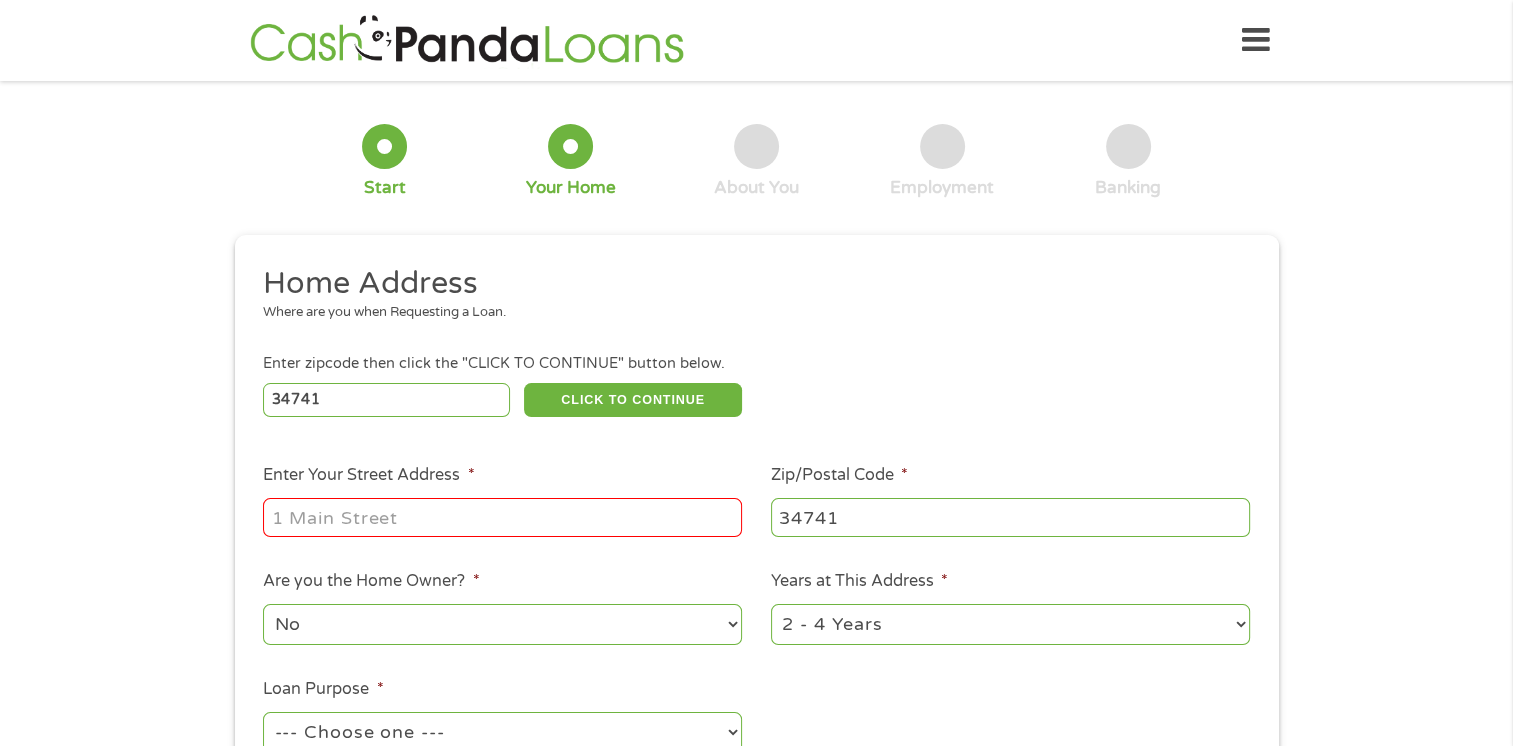 click on "Enter Your Street Address *" at bounding box center [502, 517] 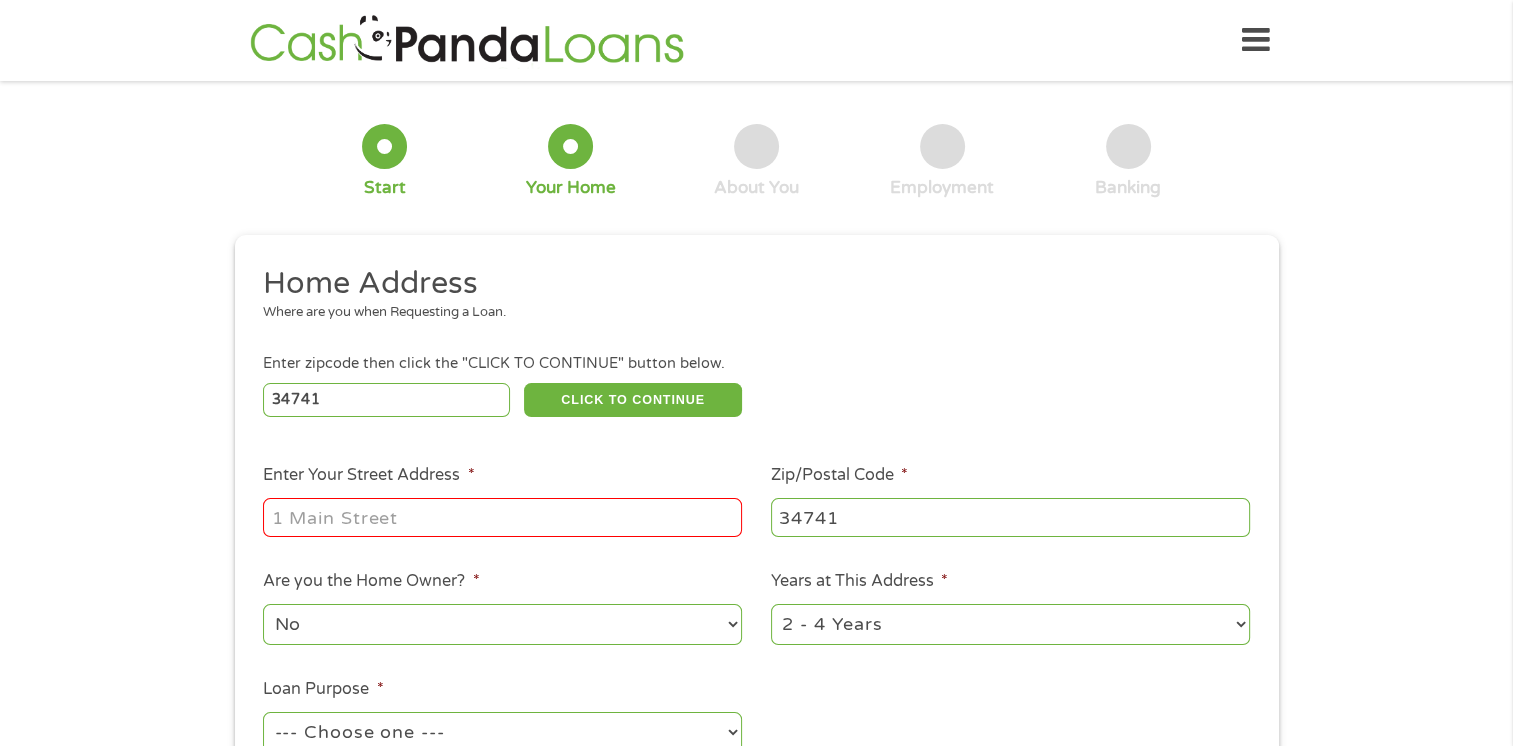 type on "[NUMBER] [STREET] [APARTMENT]" 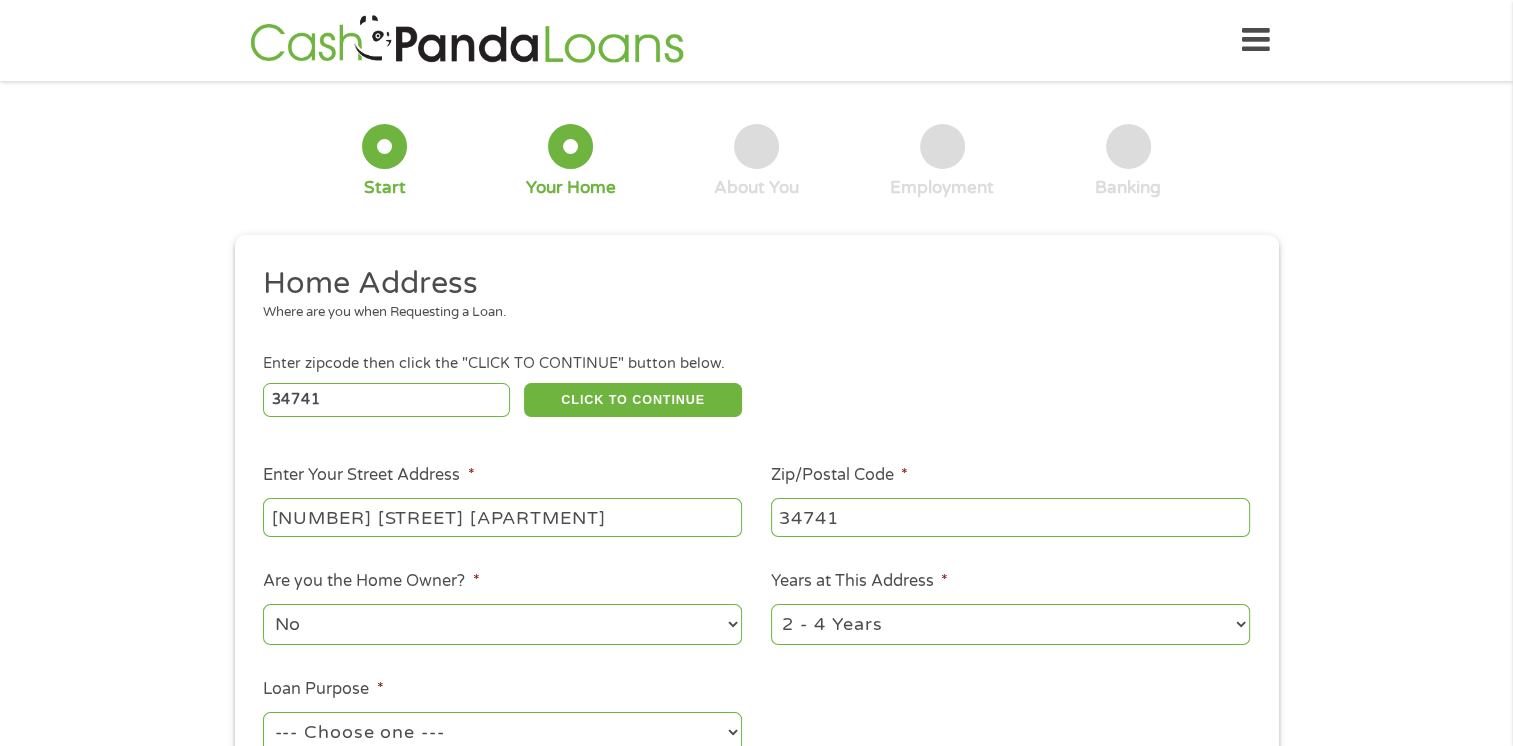 click on "No Yes" at bounding box center (502, 624) 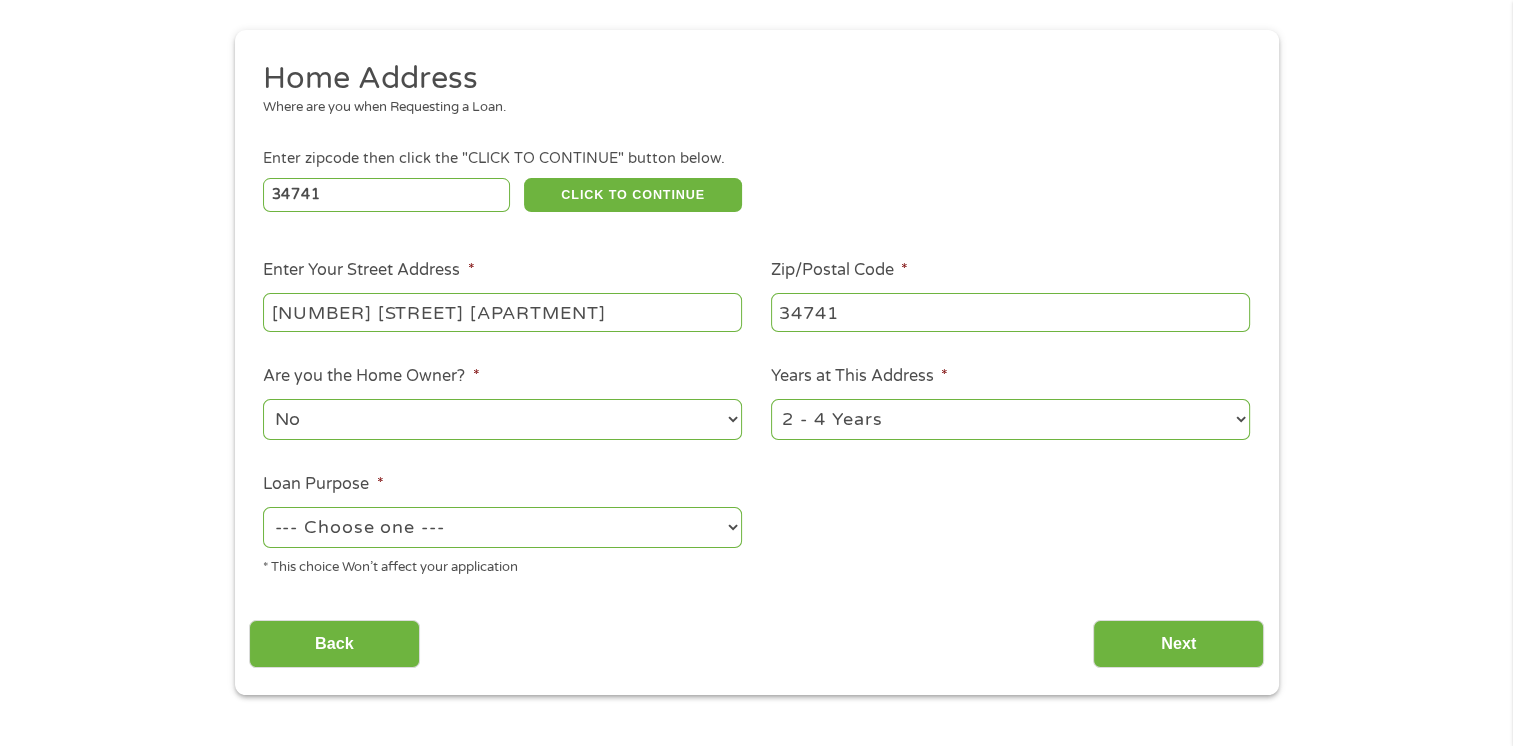 scroll, scrollTop: 300, scrollLeft: 0, axis: vertical 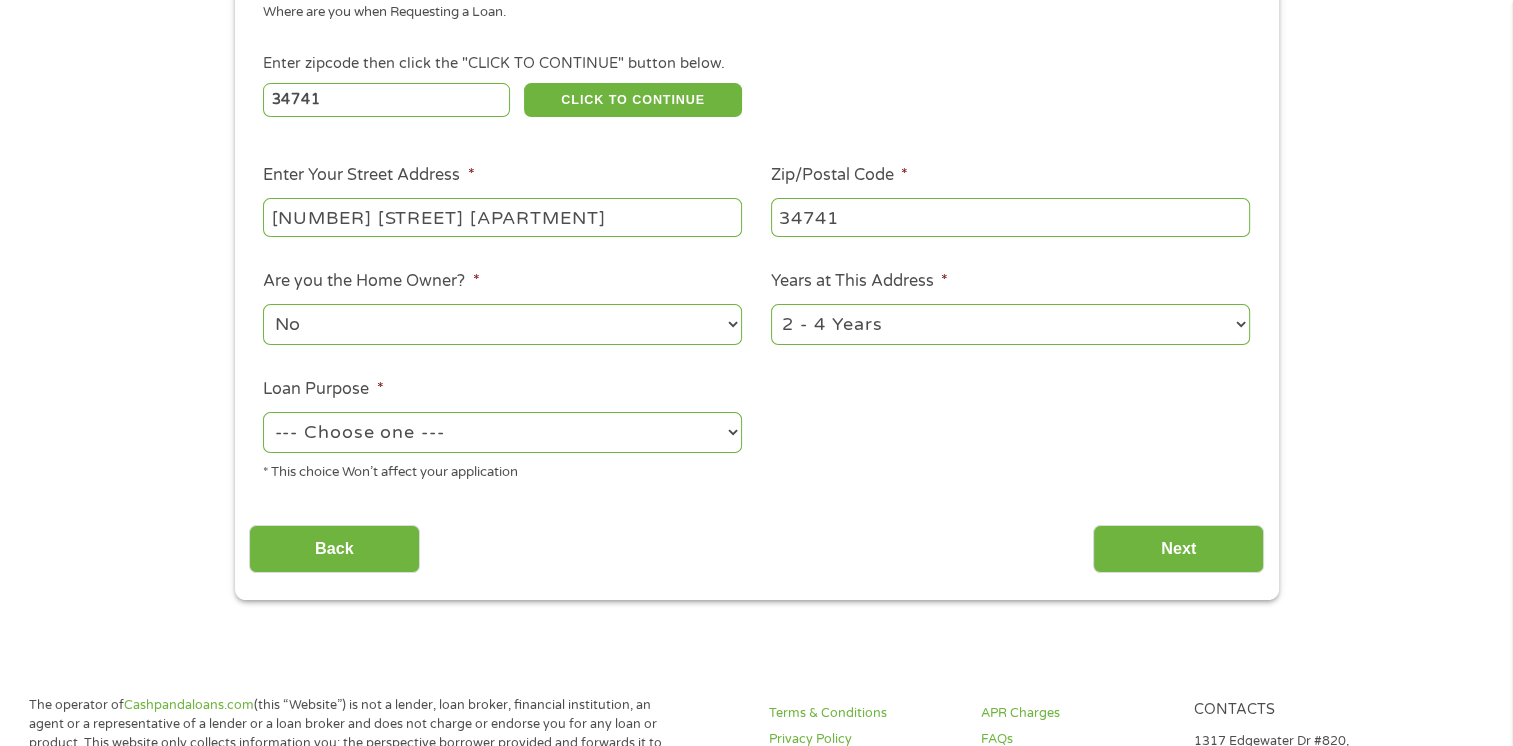 click on "--- Choose one --- Pay Bills Debt Consolidation Home Improvement Major Purchase Car Loan Short Term Cash Medical Expenses Other" at bounding box center [502, 432] 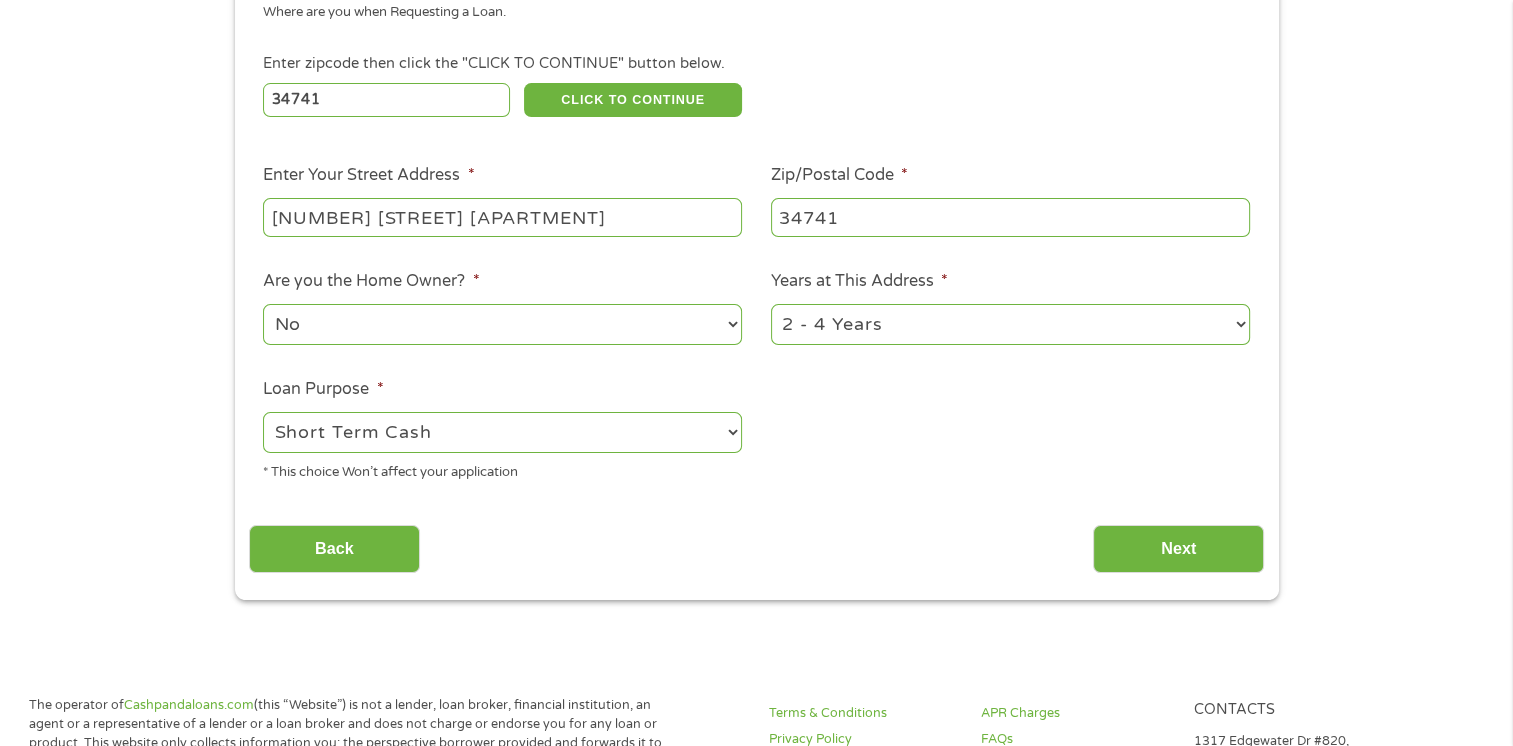 click on "--- Choose one --- Pay Bills Debt Consolidation Home Improvement Major Purchase Car Loan Short Term Cash Medical Expenses Other" at bounding box center [502, 432] 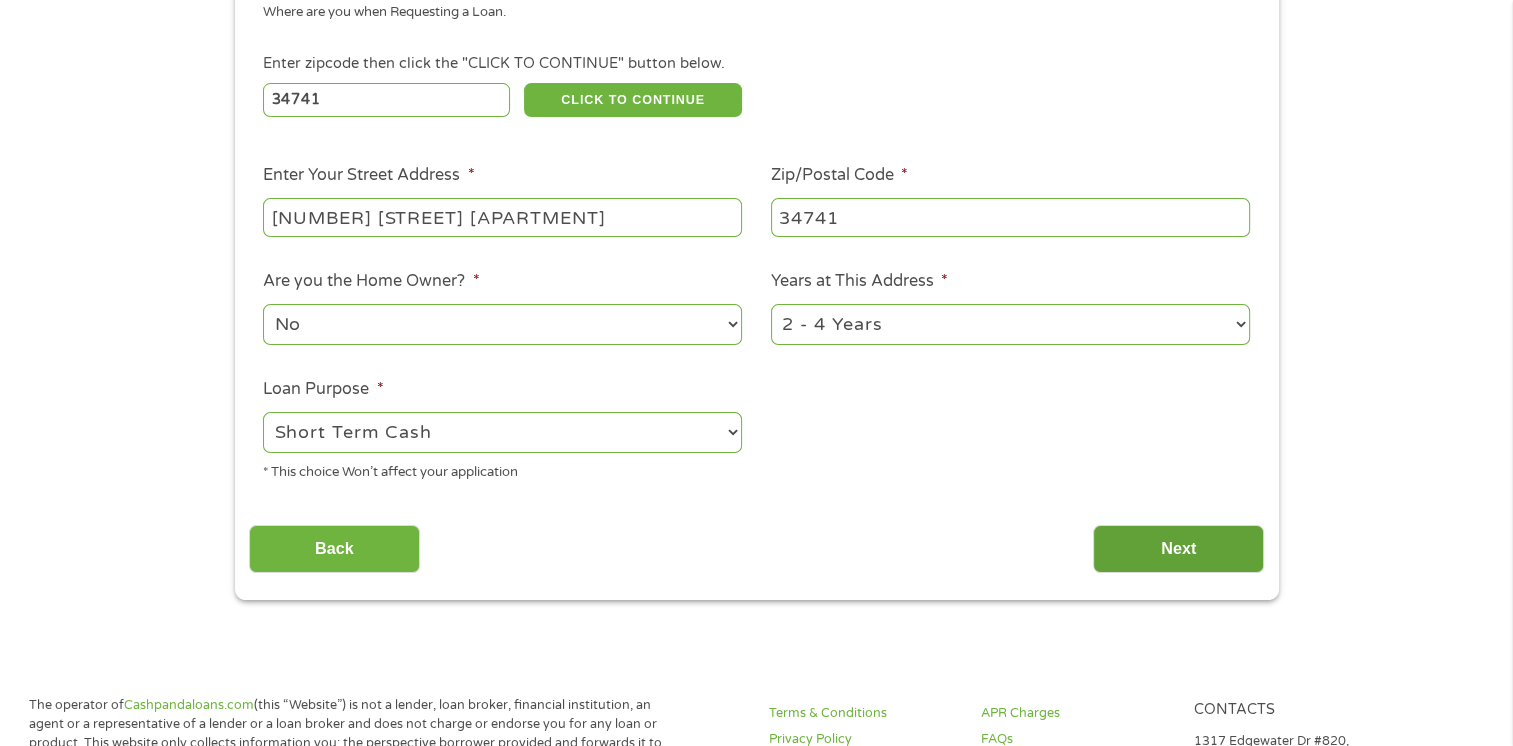 click on "Next" at bounding box center [1178, 549] 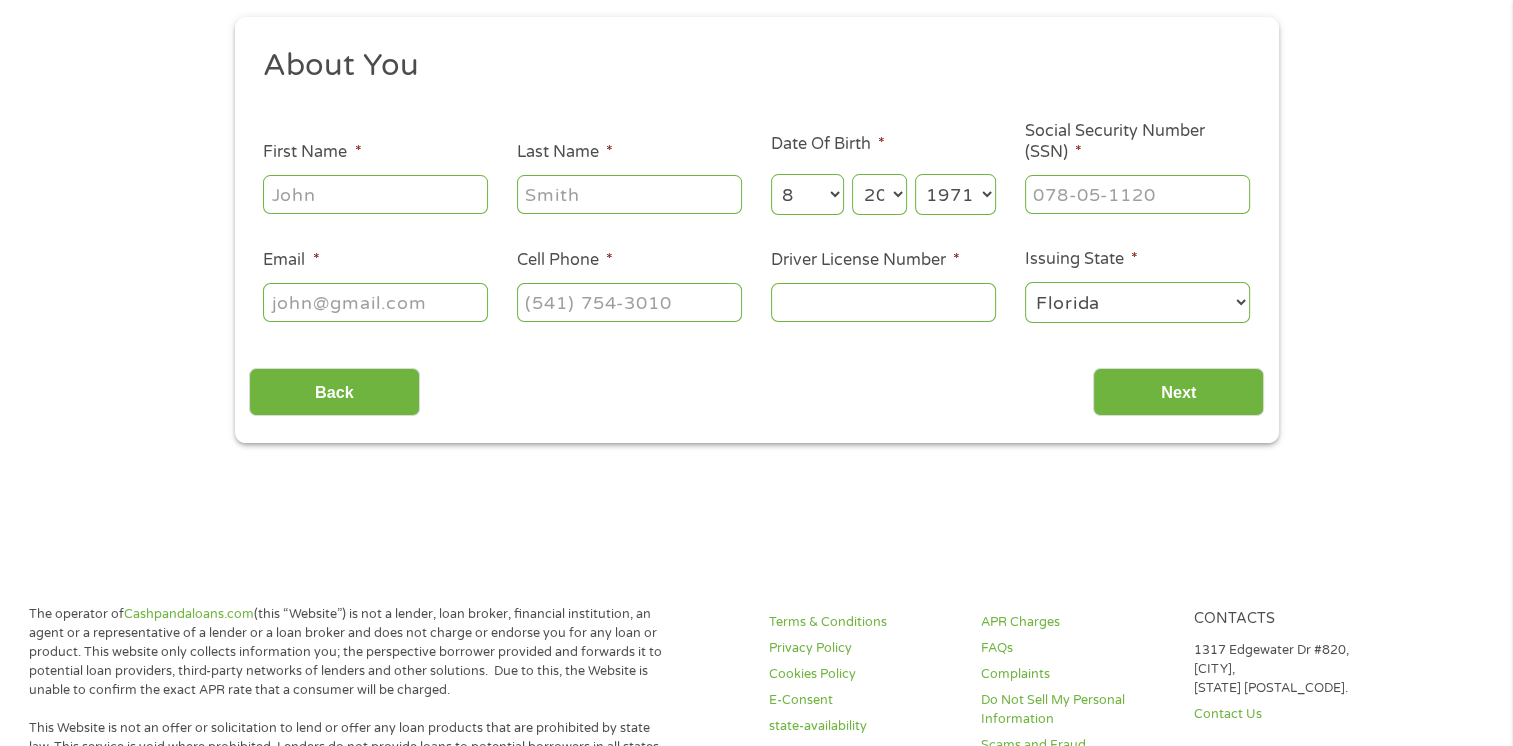 scroll, scrollTop: 8, scrollLeft: 8, axis: both 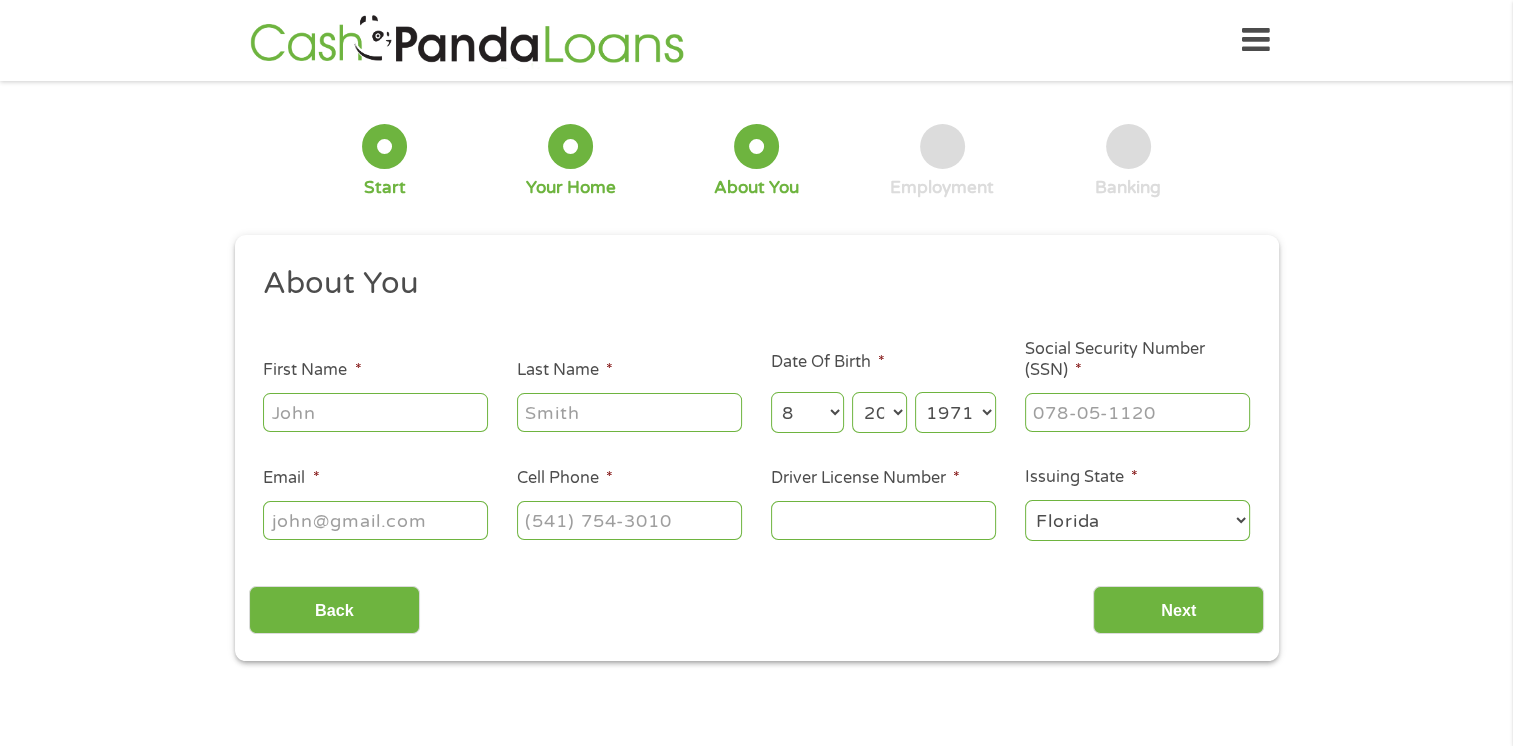 click on "First Name *" at bounding box center (375, 412) 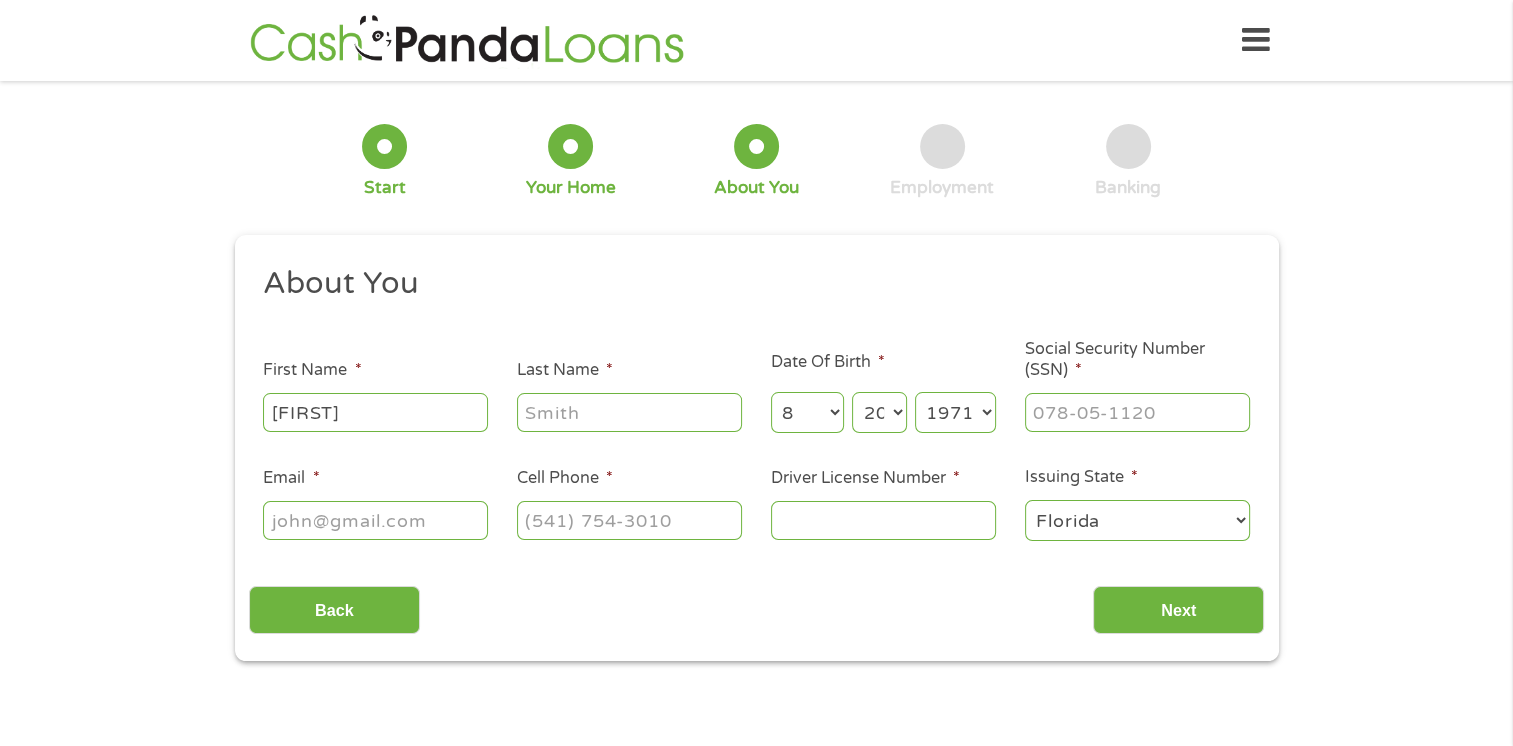 type on "[LAST]" 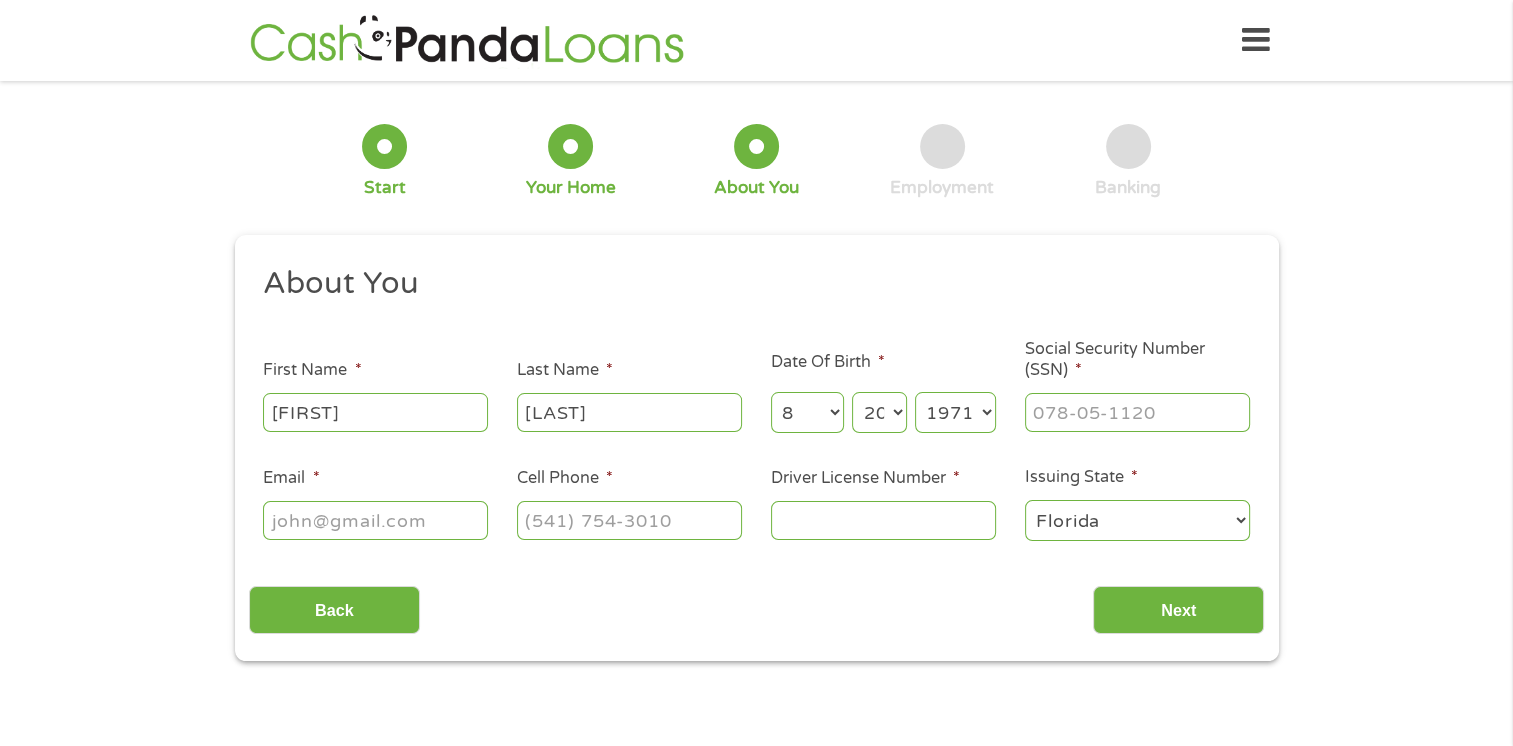 type on "[EMAIL]" 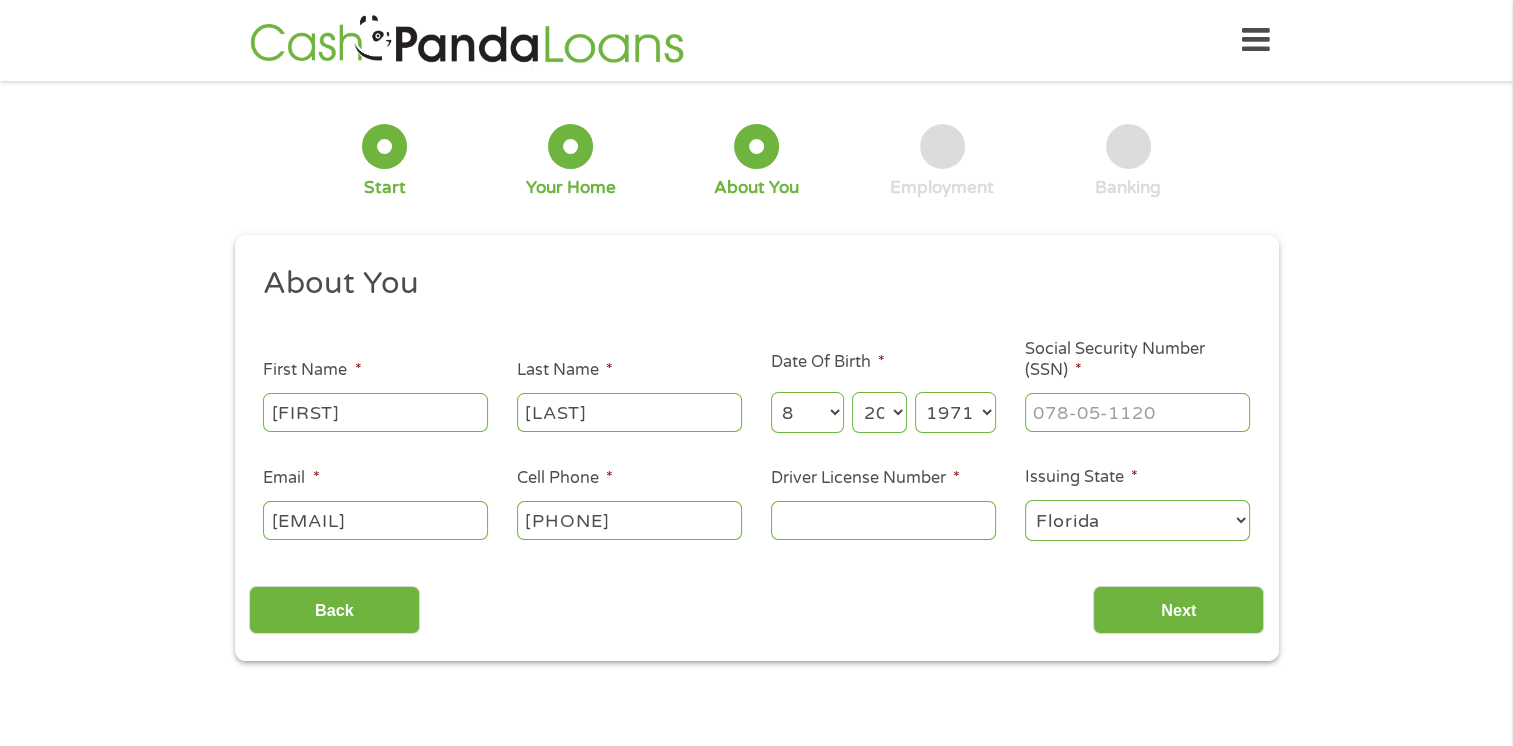 type on "[PHONE]" 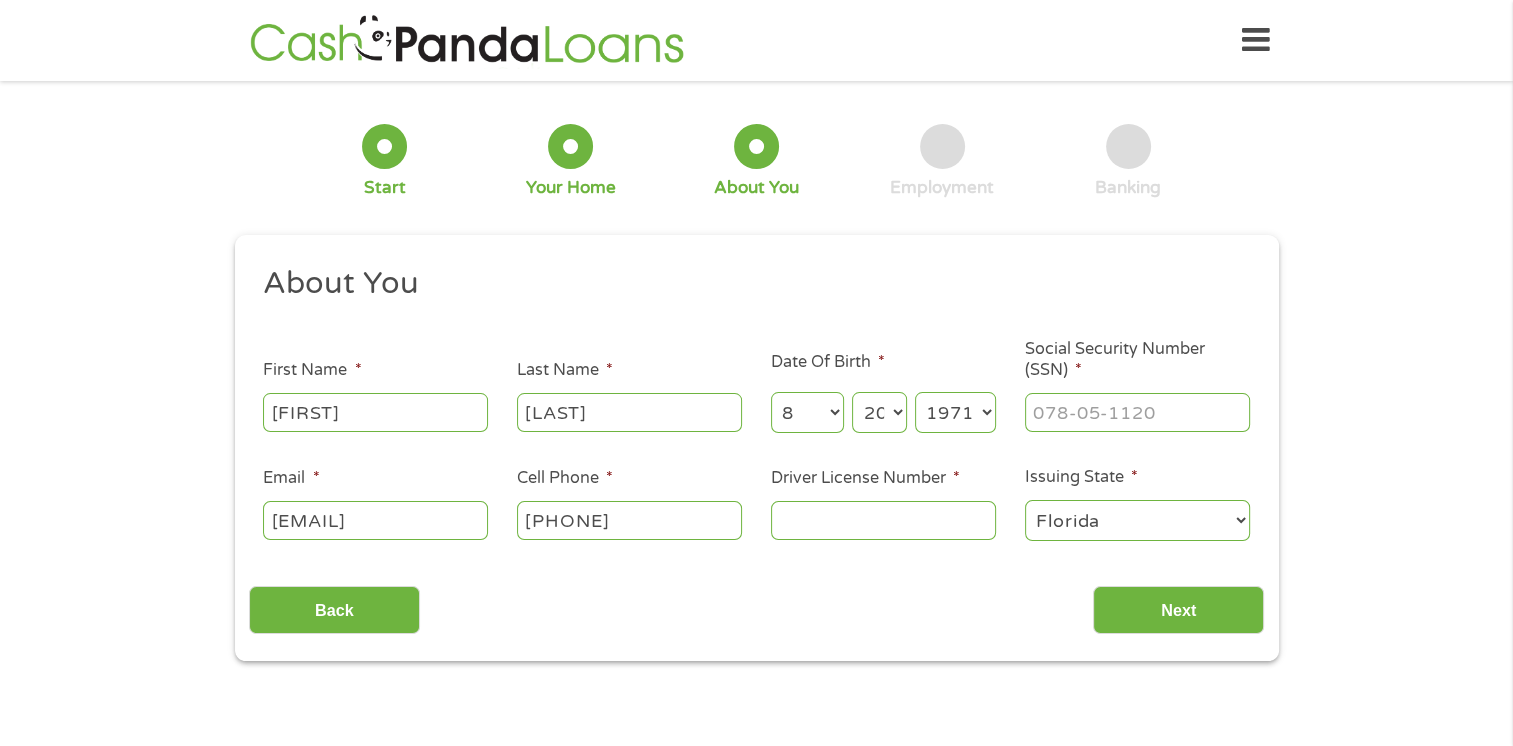 click on "Driver License Number *" at bounding box center (883, 520) 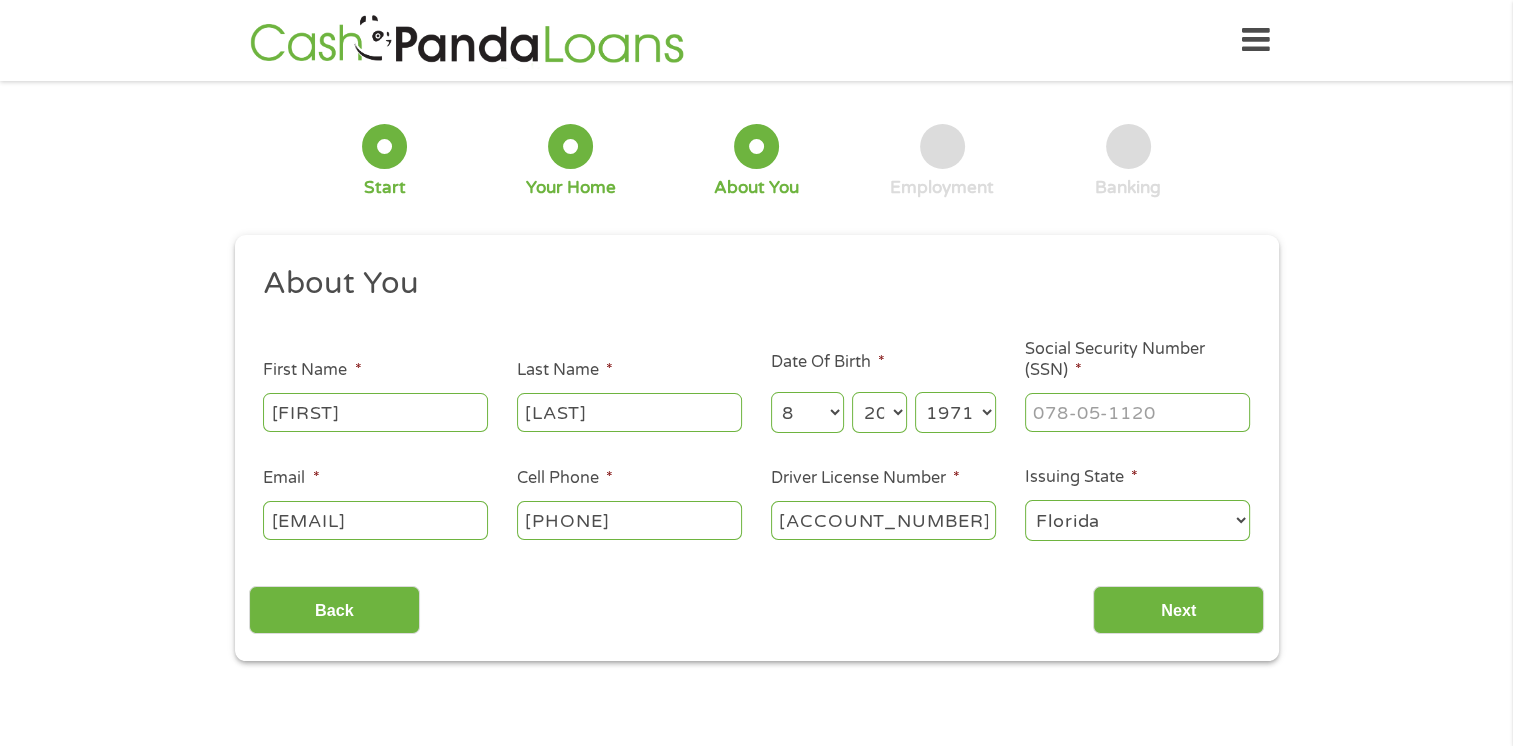 type on "[ACCOUNT_NUMBER]" 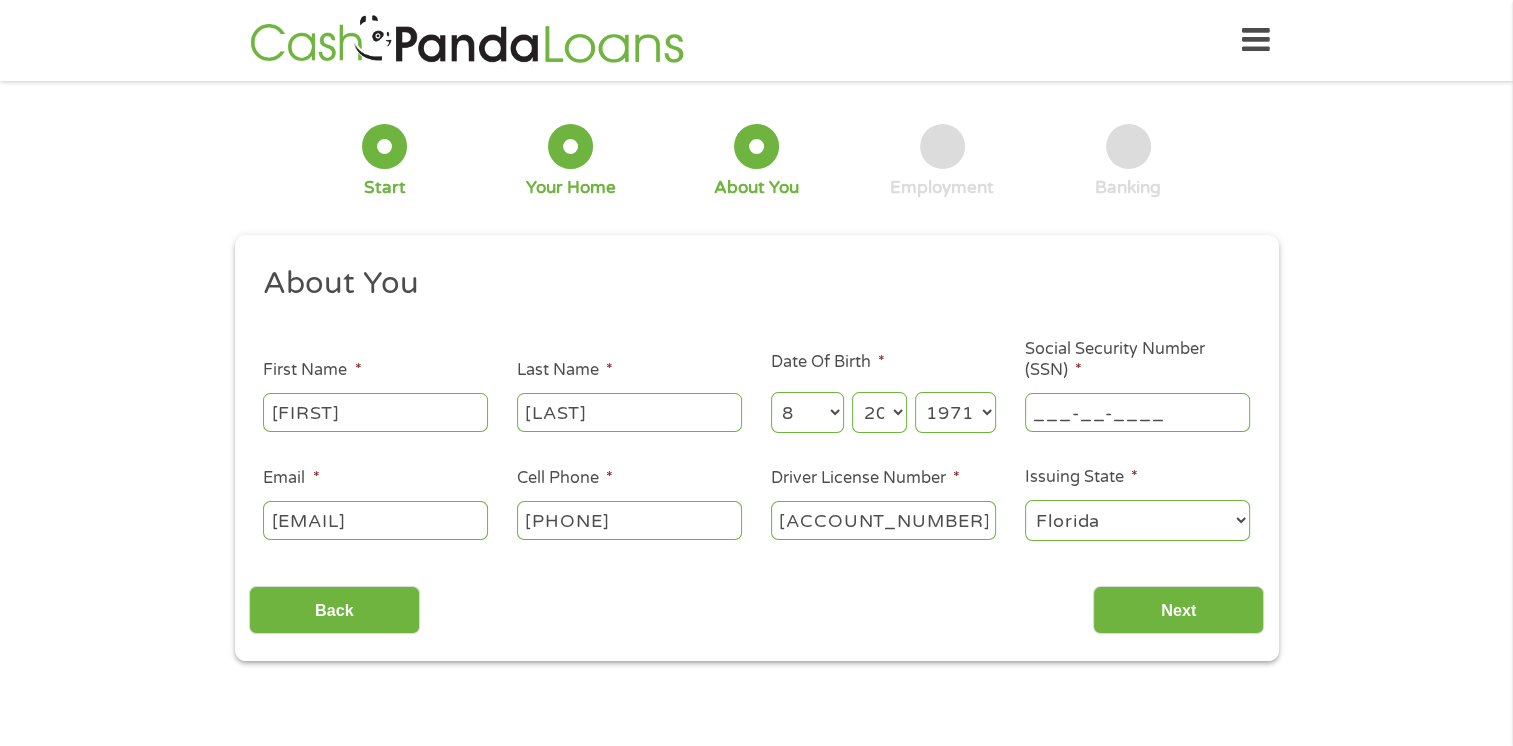 click on "___-__-____" at bounding box center (1137, 412) 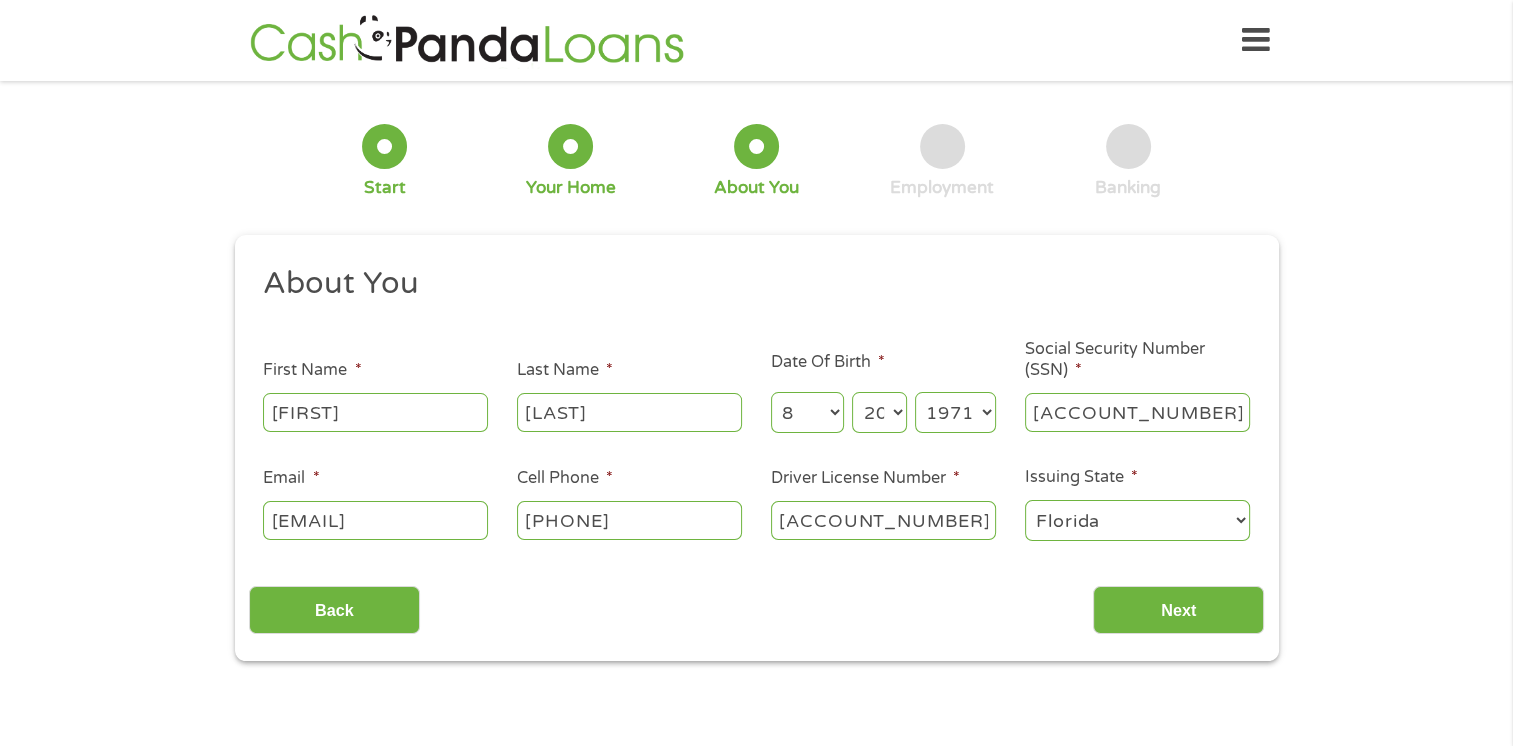 type on "[ACCOUNT_NUMBER]" 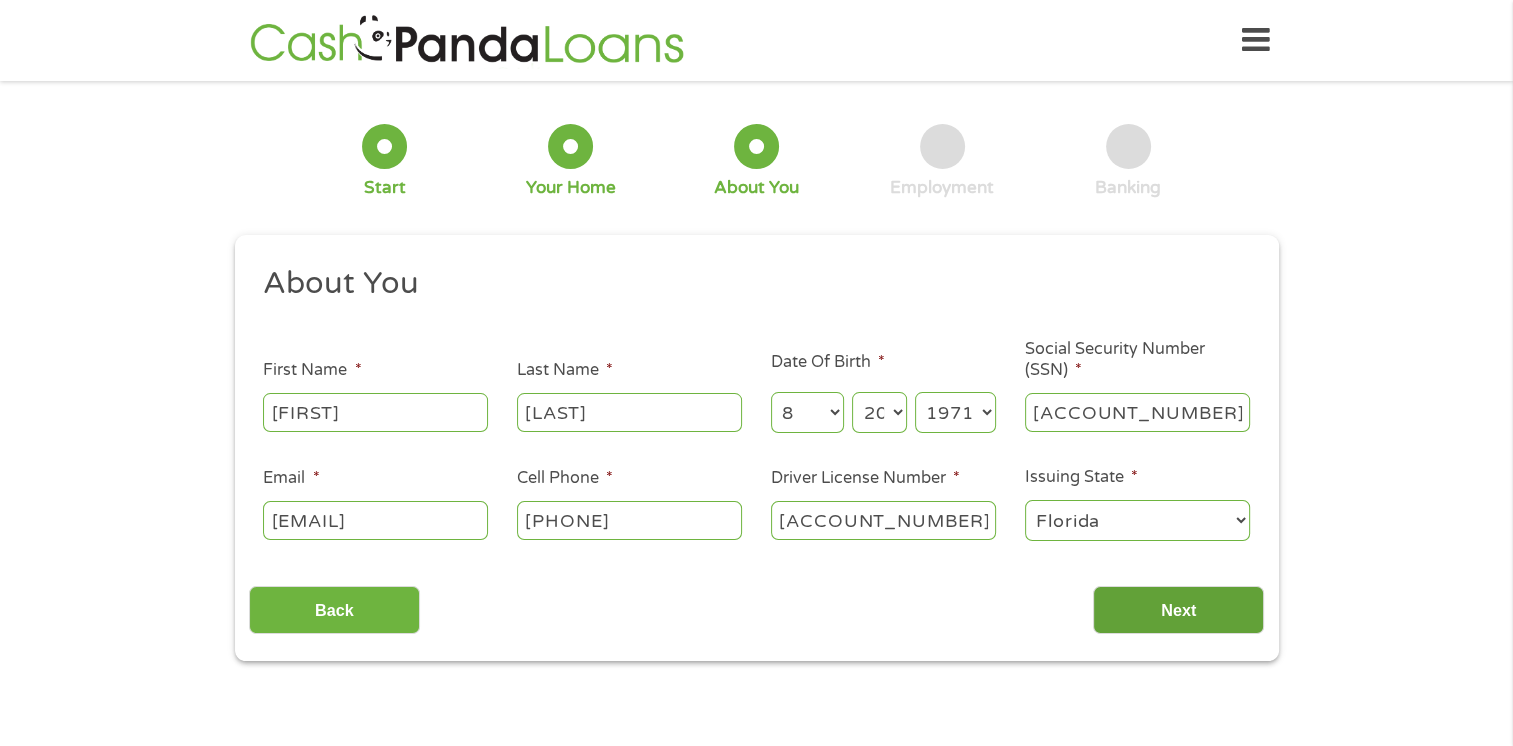click on "Next" at bounding box center (1178, 610) 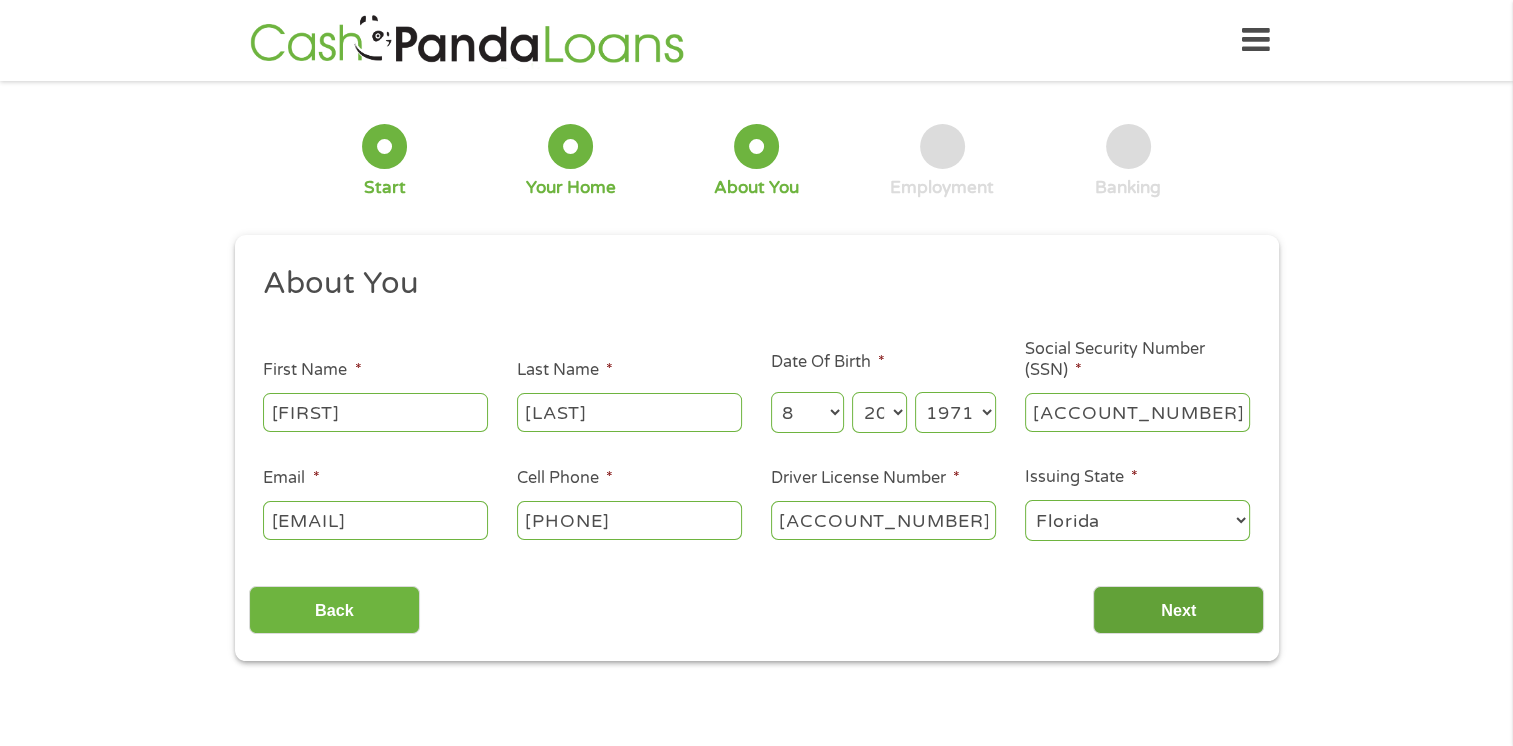 scroll, scrollTop: 8, scrollLeft: 8, axis: both 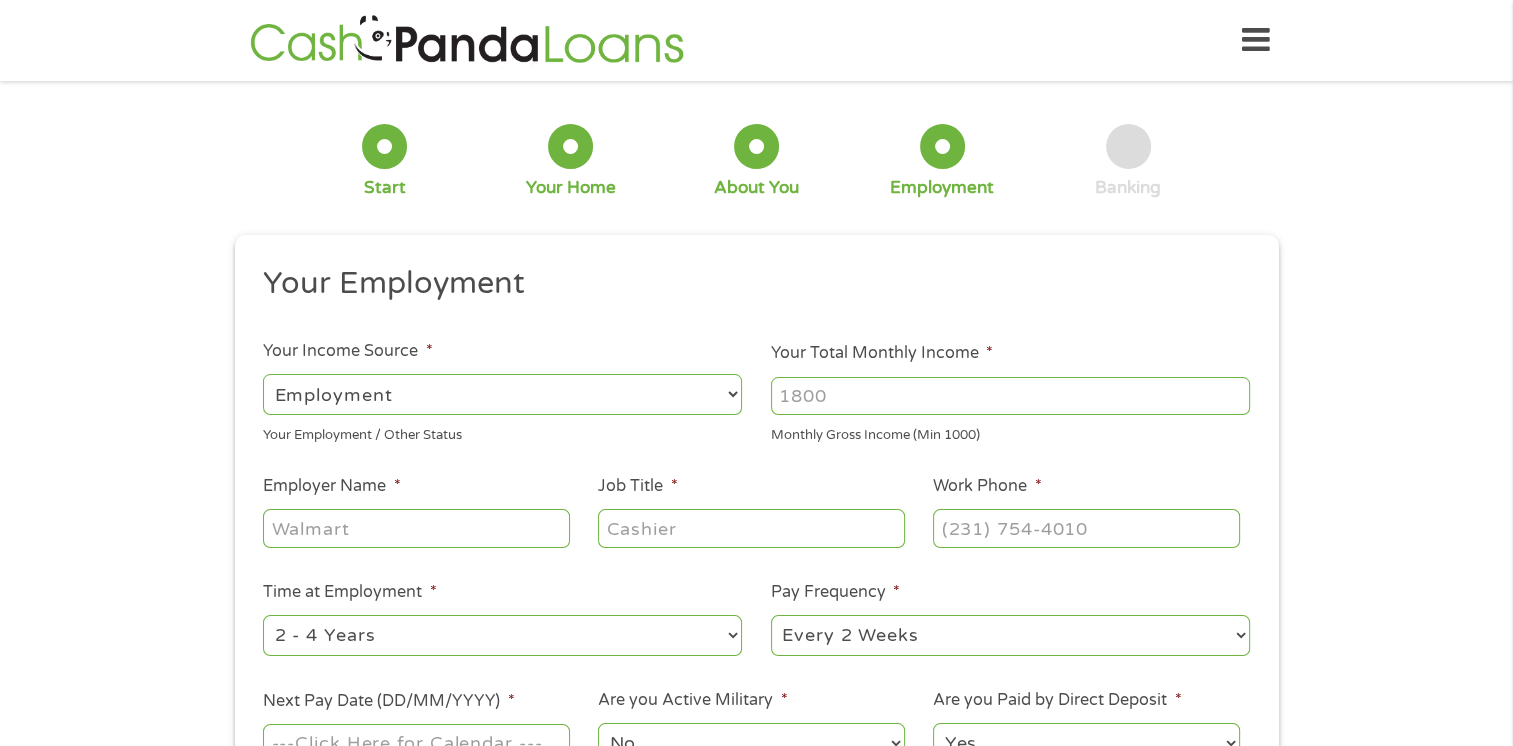 click on "--- Choose one --- Employment Self Employed Benefits" at bounding box center (502, 394) 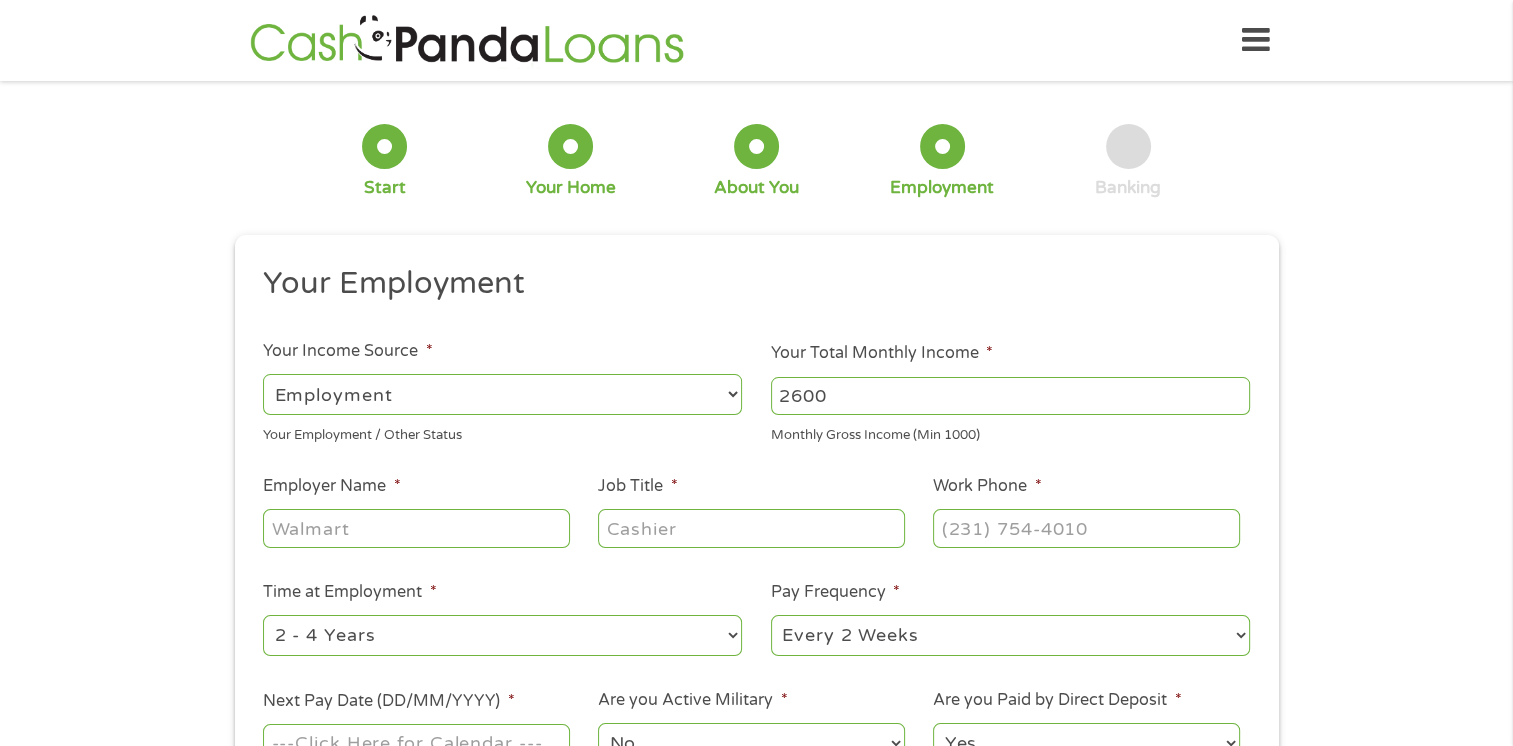 type on "2600" 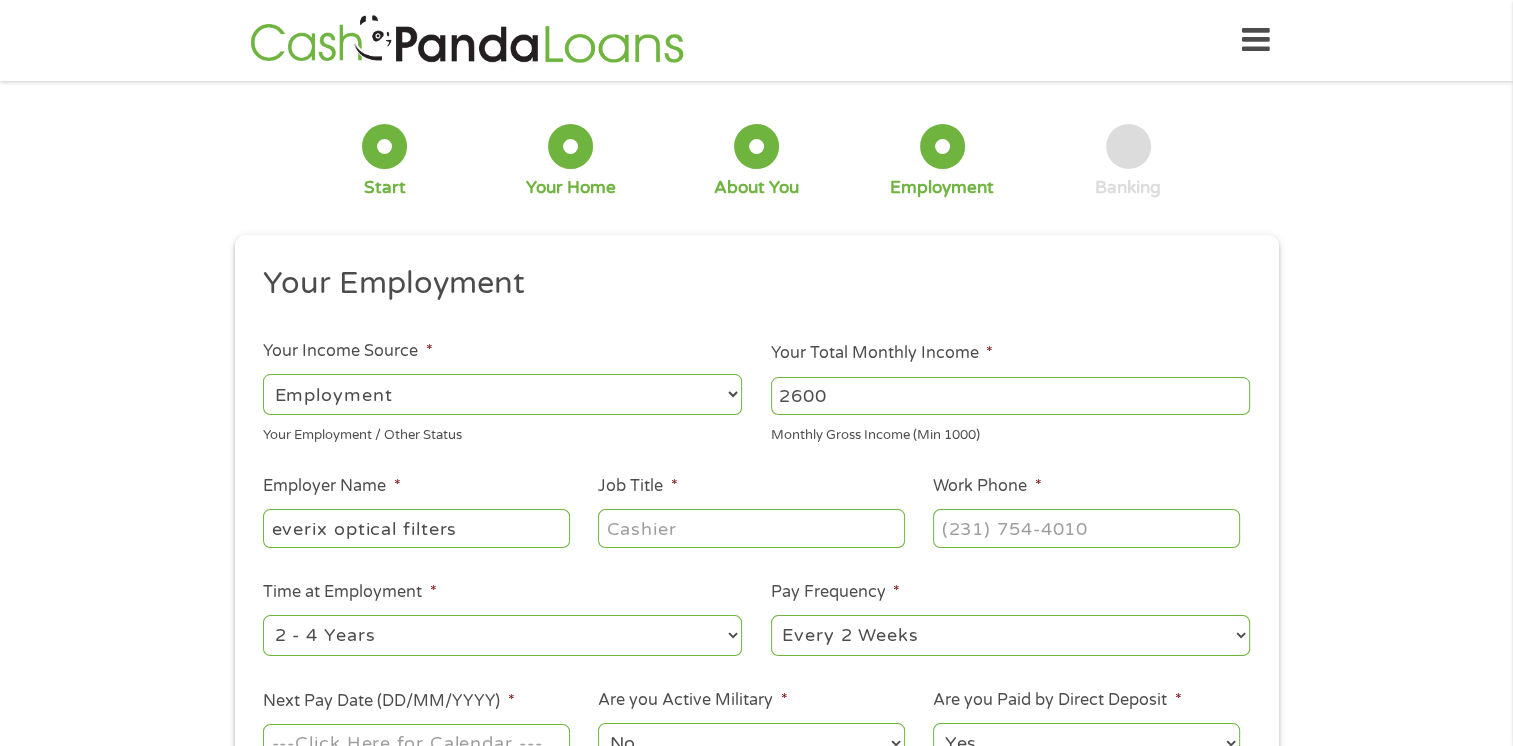 type on "everix optical filters" 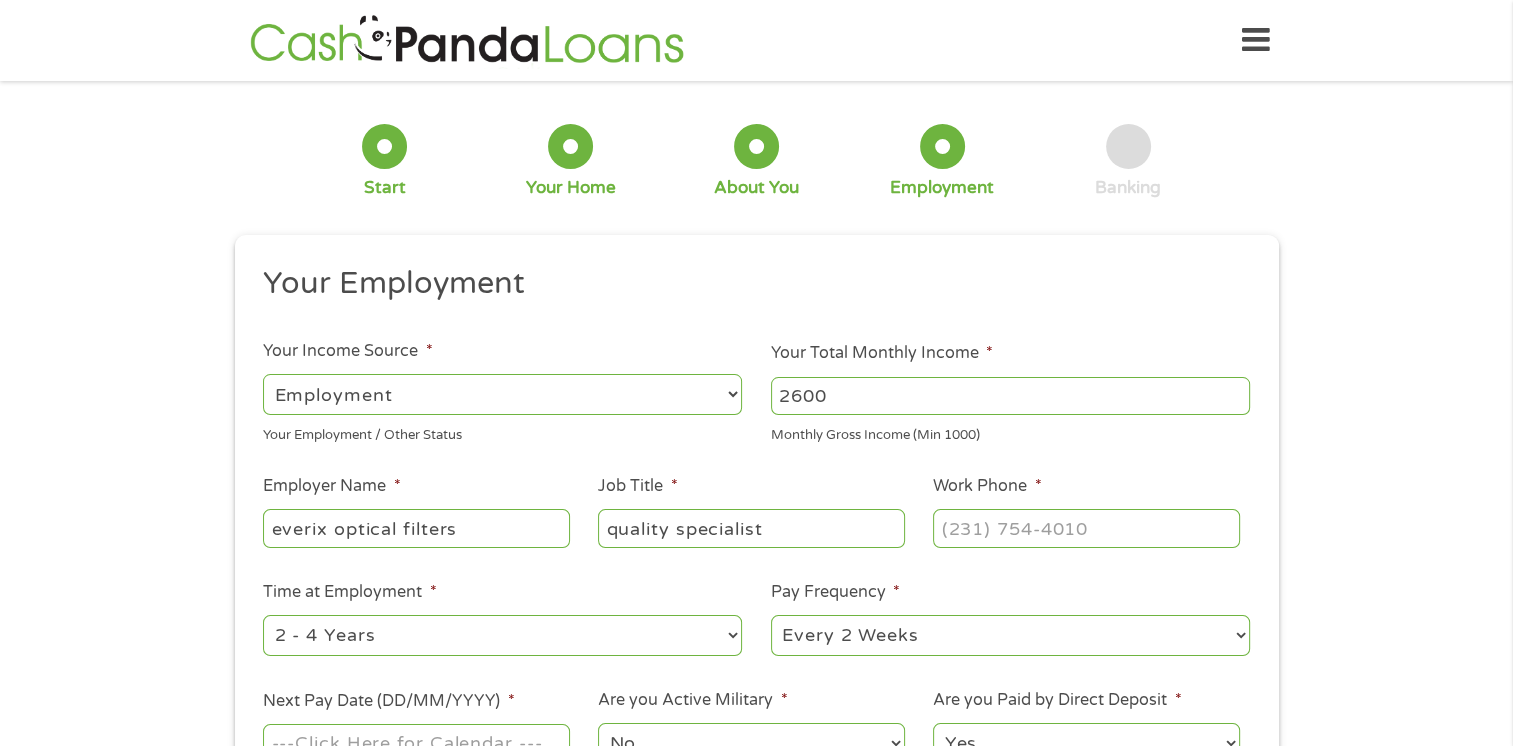 type on "quality specialist" 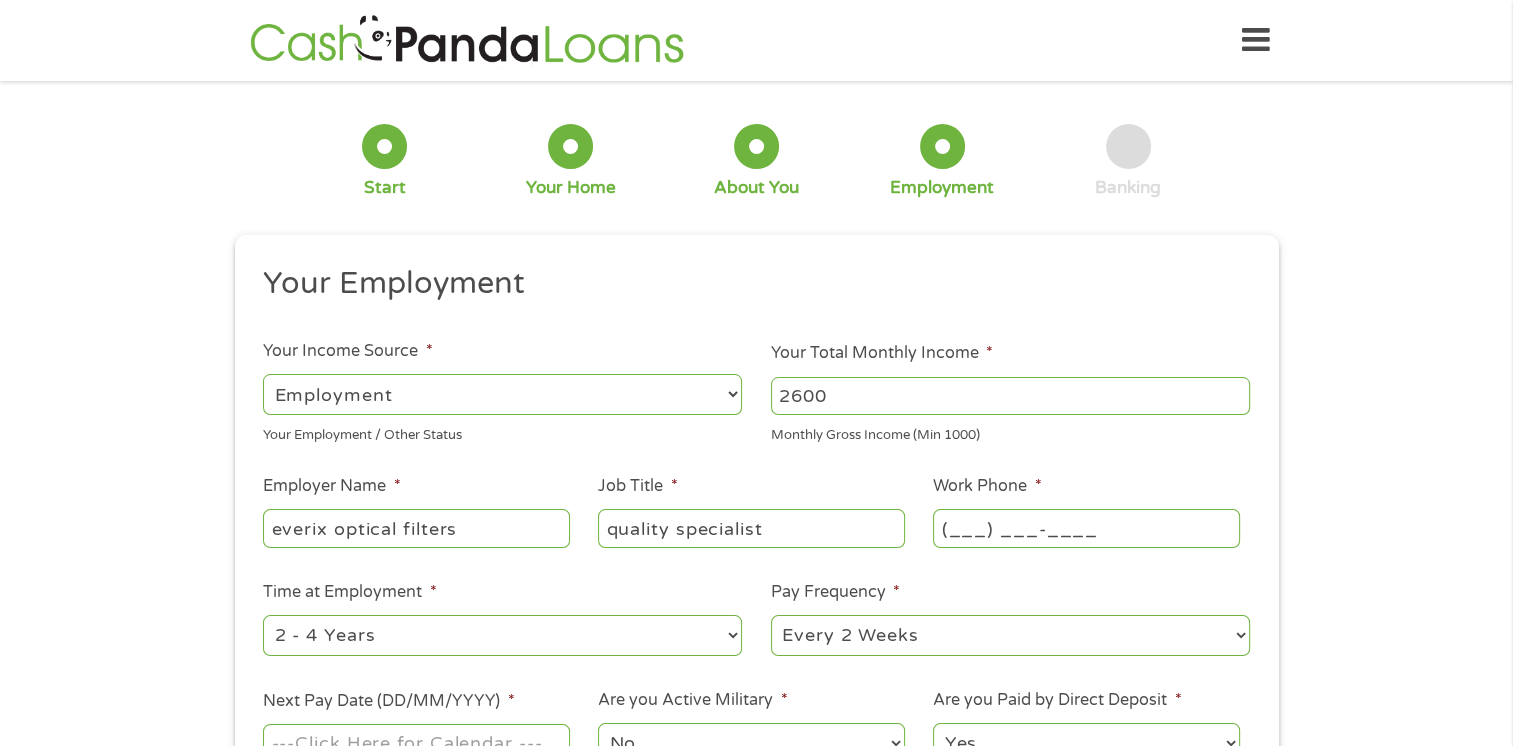 click on "Employer Name * everix optical filters Job Title * quality specialist Work Phone * ([PHONE]) ___-____ Time at Employment * --- Choose one --- 1 Year or less 1 - 2 Years 2 - 4 Years Over 4 Years Pay Frequency * --- Choose one --- Every 2 Weeks Every Week Monthly Semi-Monthly Next Pay Date (DD/MM/YYYY) * Are you Active Military * No Yes Are you Paid by Direct Deposit * Yes No" at bounding box center (756, 523) 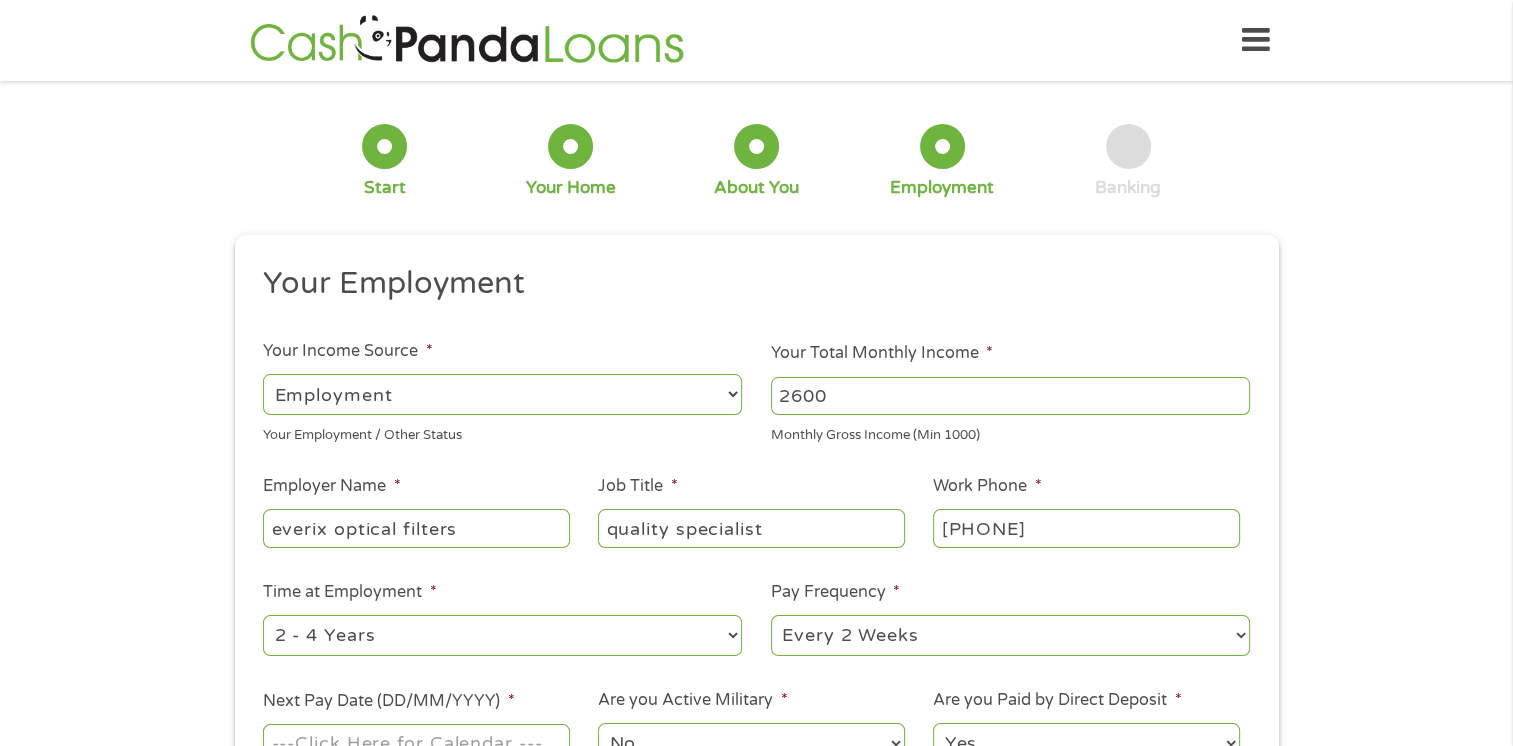 type on "[PHONE]" 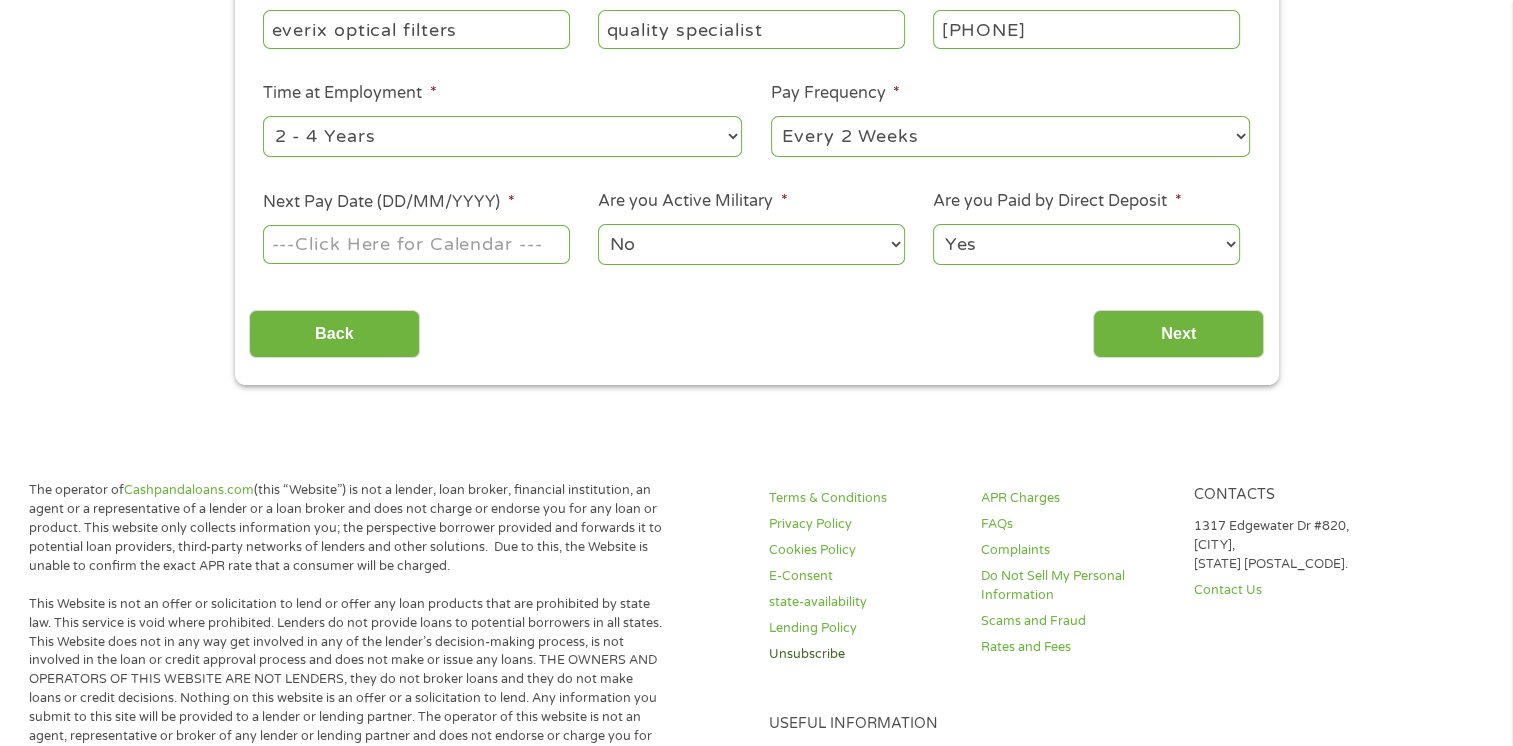 scroll, scrollTop: 500, scrollLeft: 0, axis: vertical 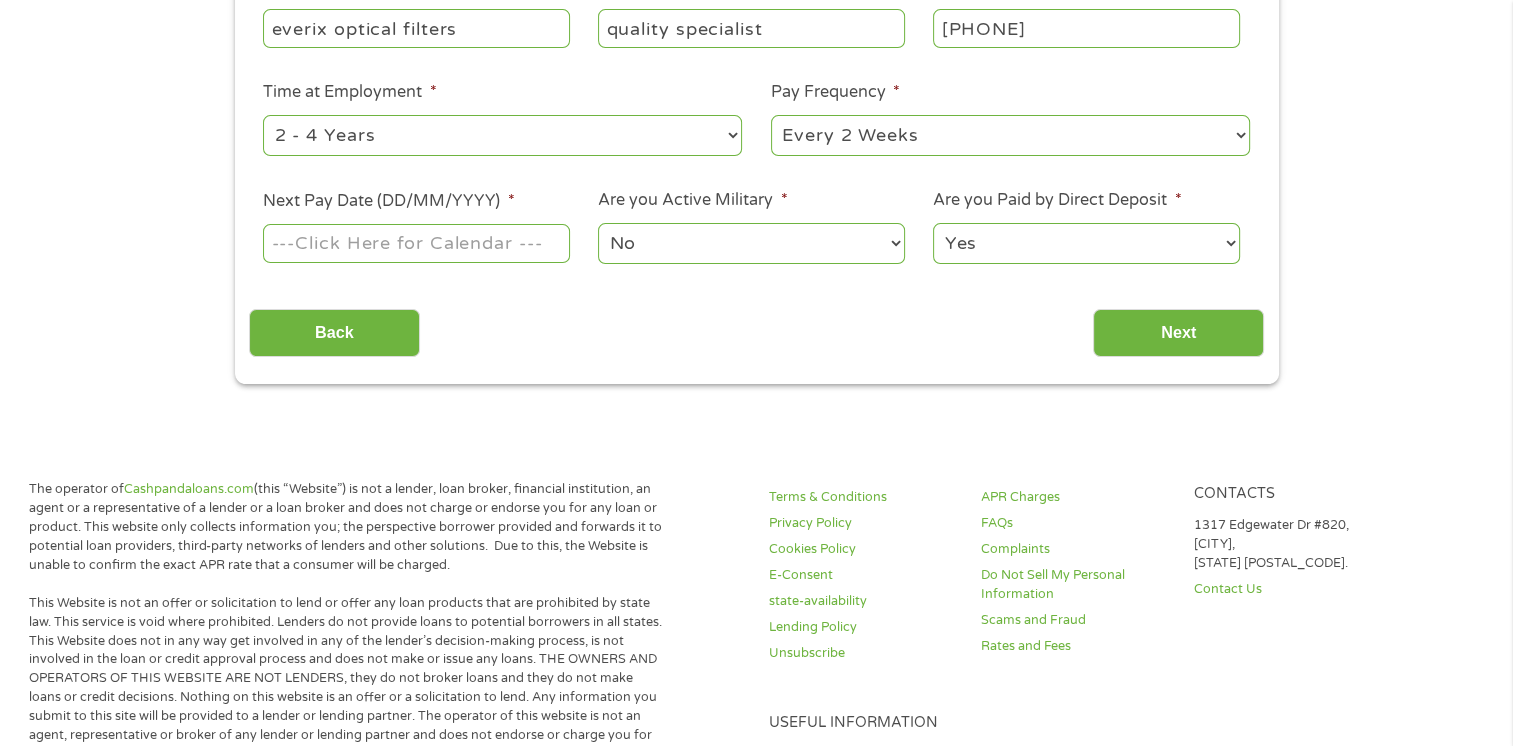 click on "Next Pay Date (DD/MM/YYYY) *" at bounding box center [416, 243] 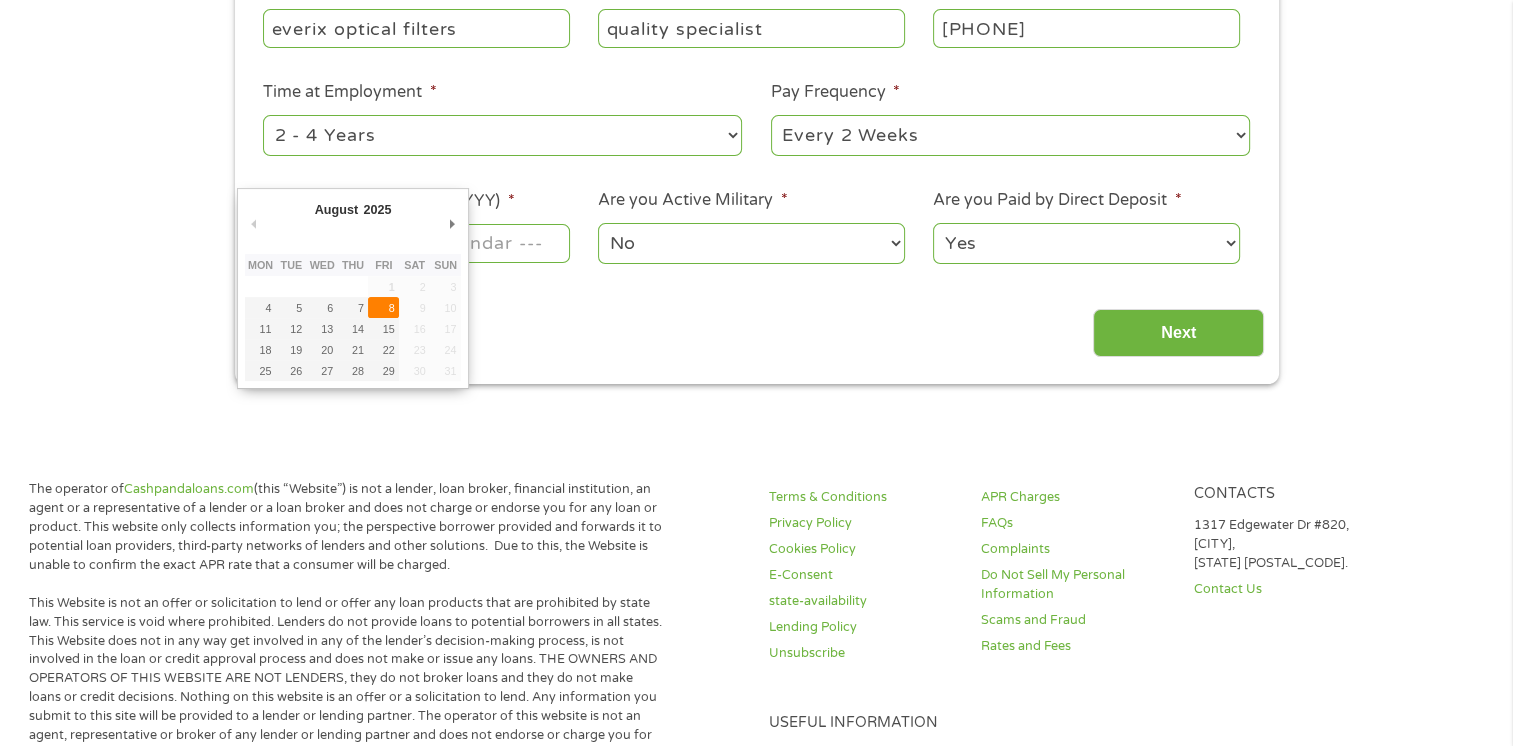 type on "08/08/2025" 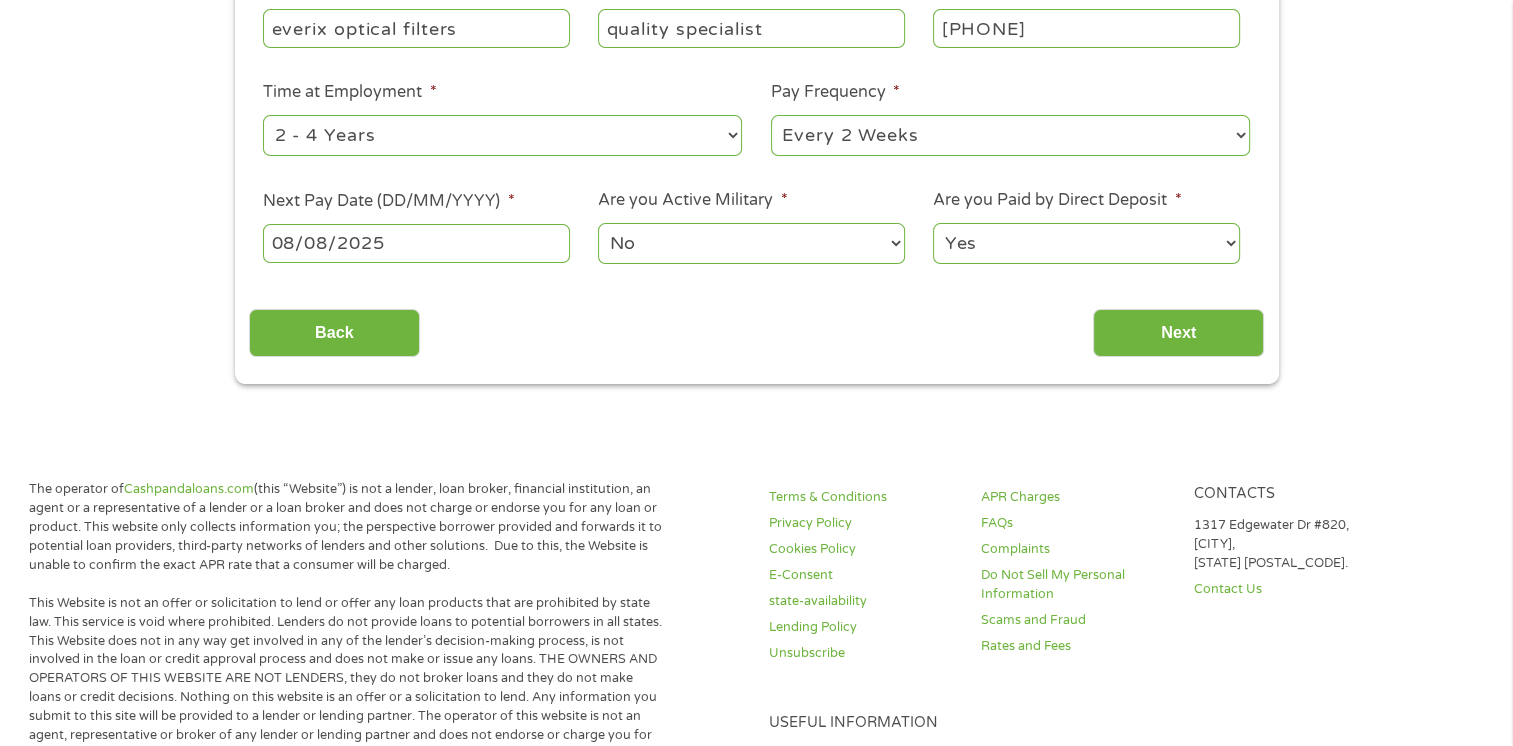 click on "No Yes" at bounding box center (751, 243) 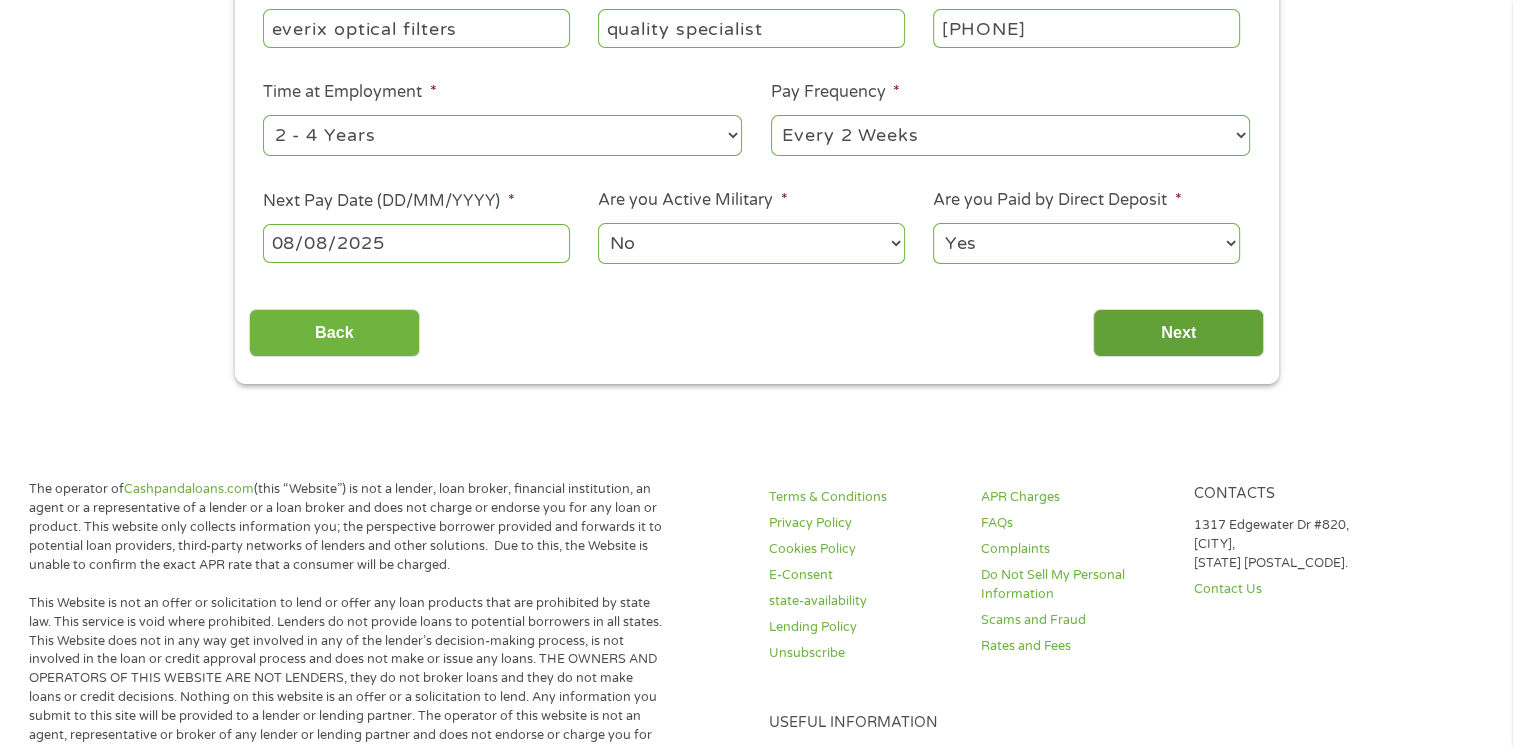 click on "Next" at bounding box center (1178, 333) 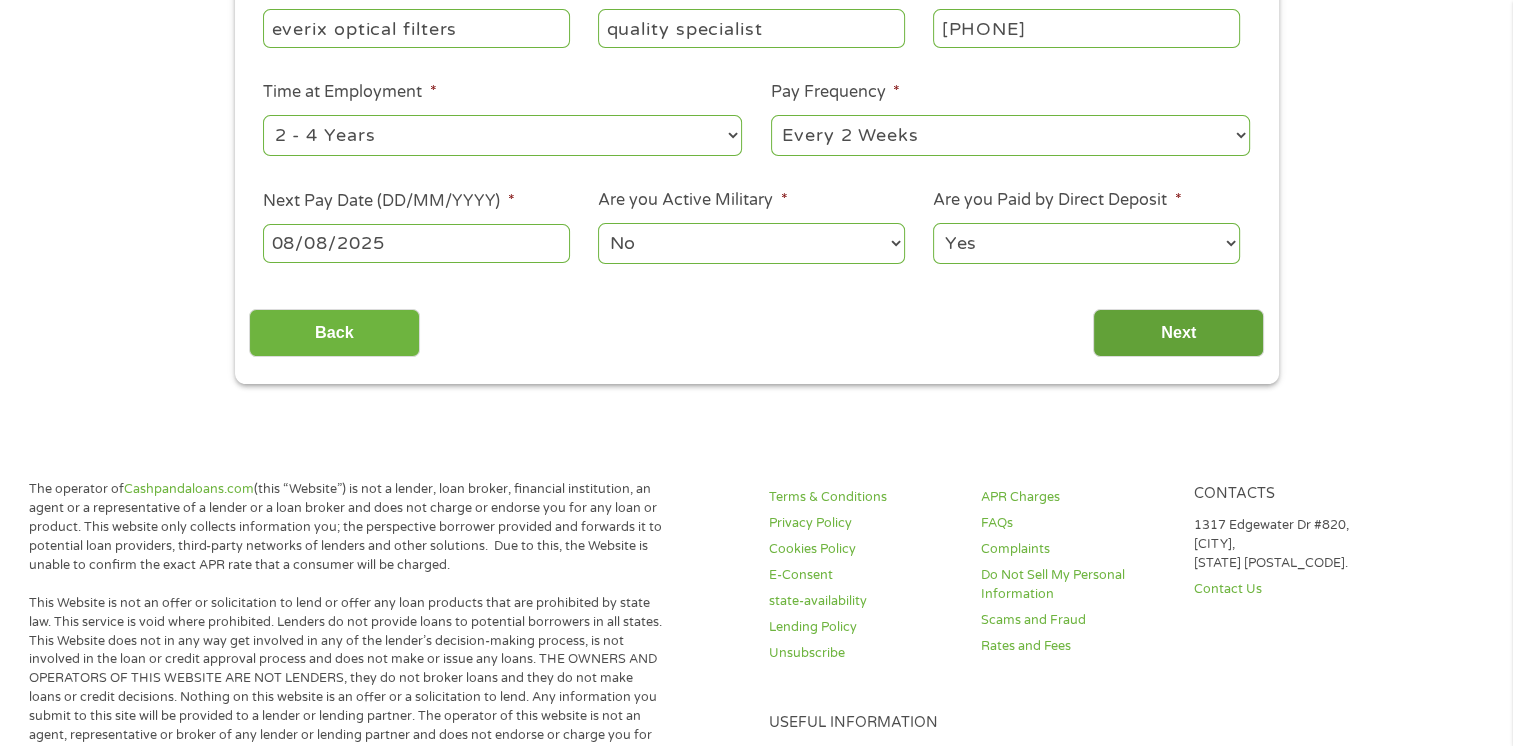 scroll, scrollTop: 8, scrollLeft: 8, axis: both 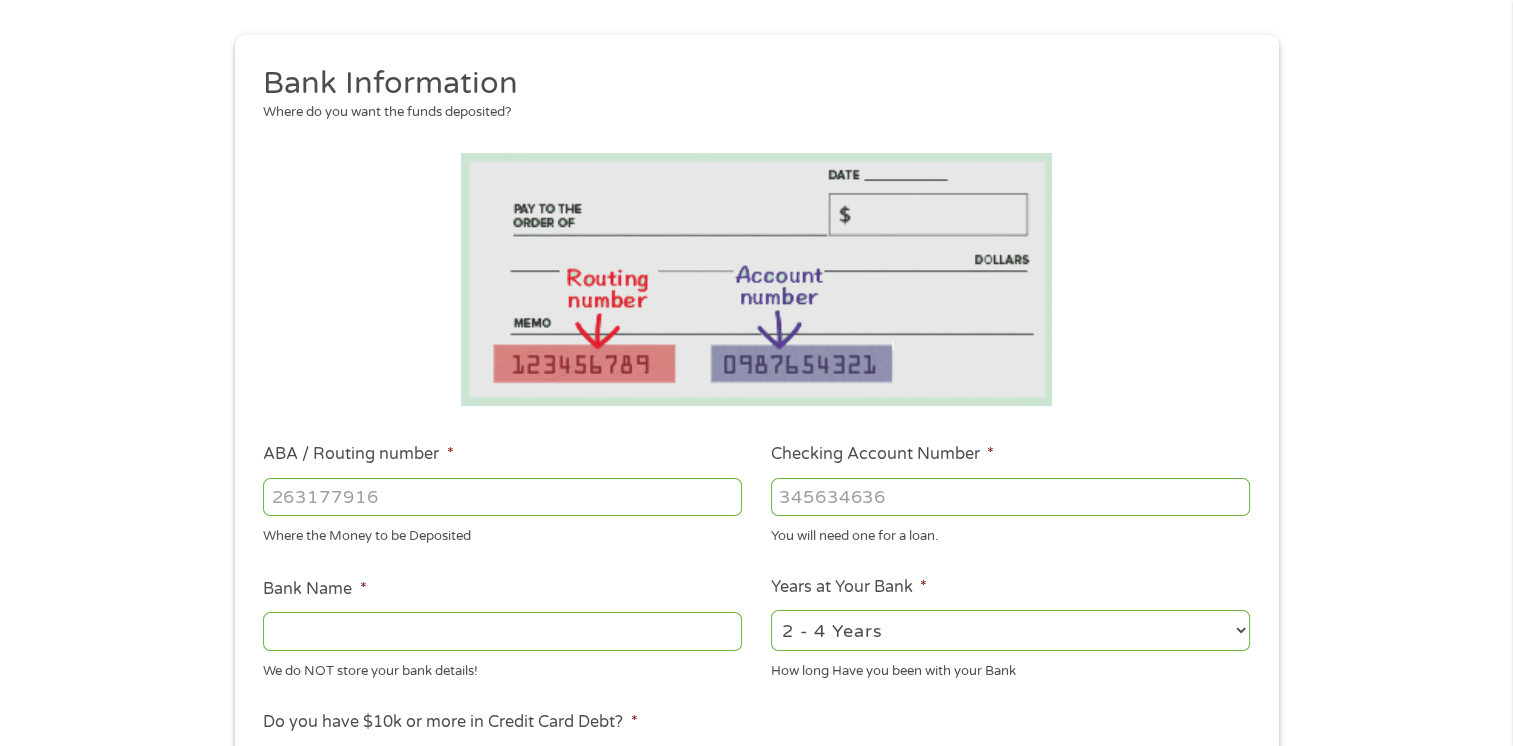 click on "ABA / Routing number *" at bounding box center (502, 497) 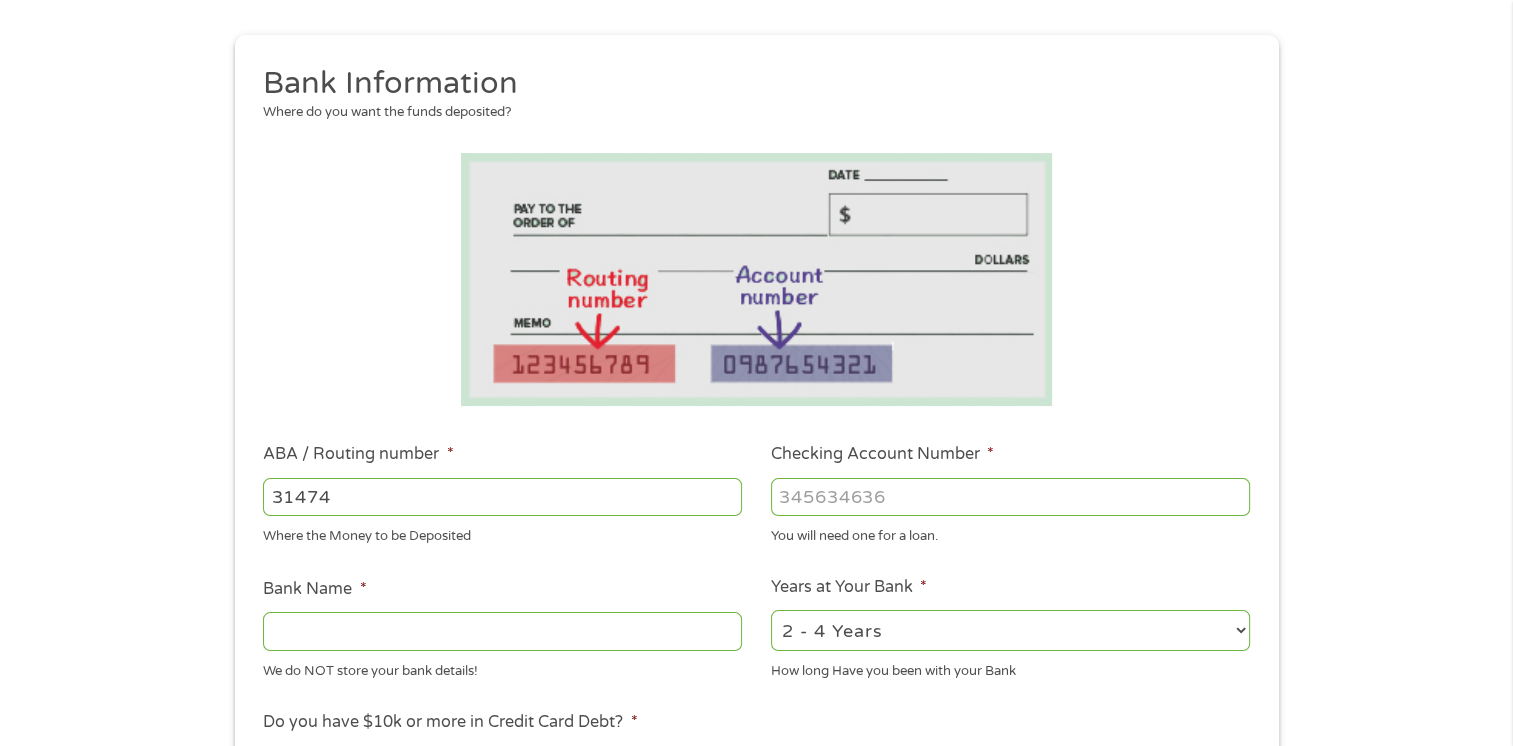 type on "31474" 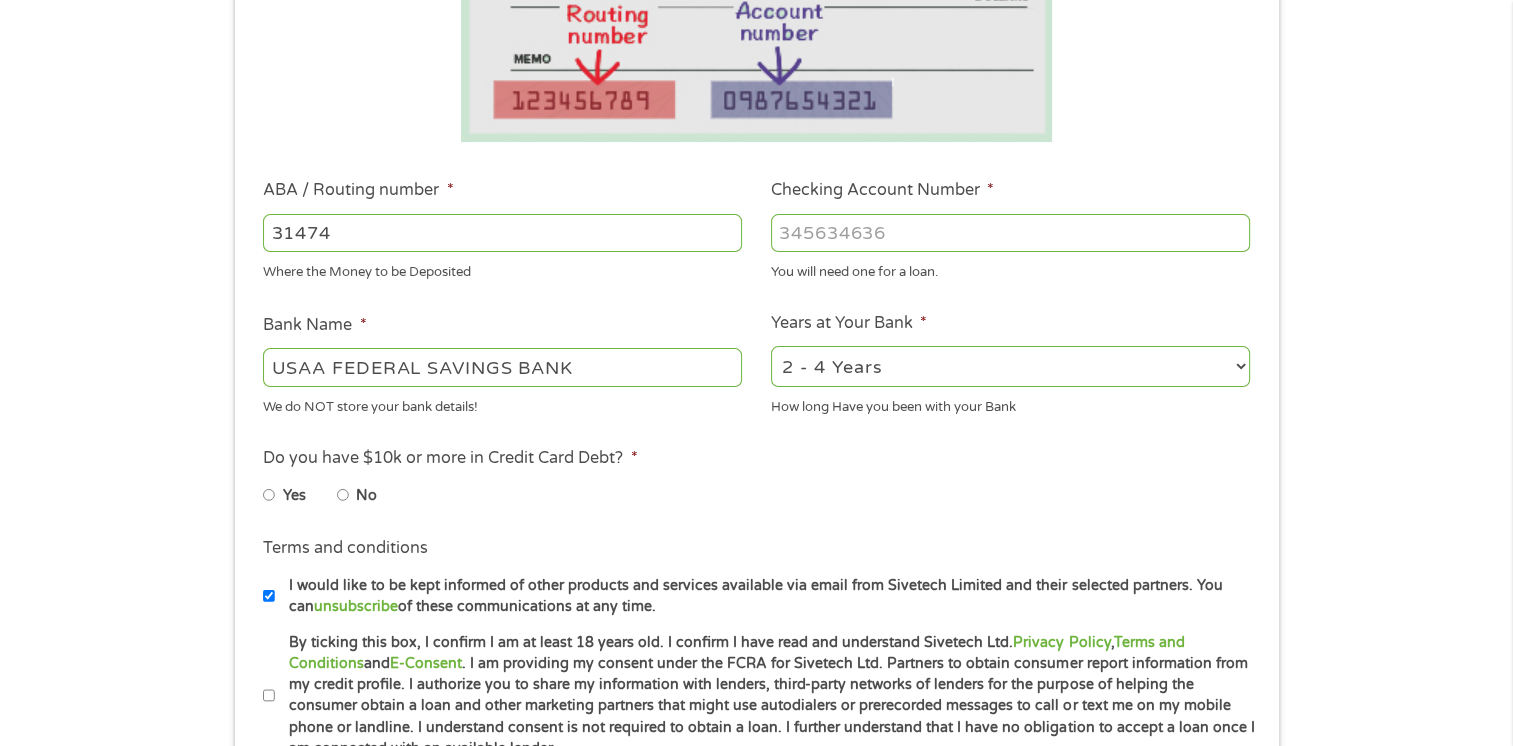 scroll, scrollTop: 500, scrollLeft: 0, axis: vertical 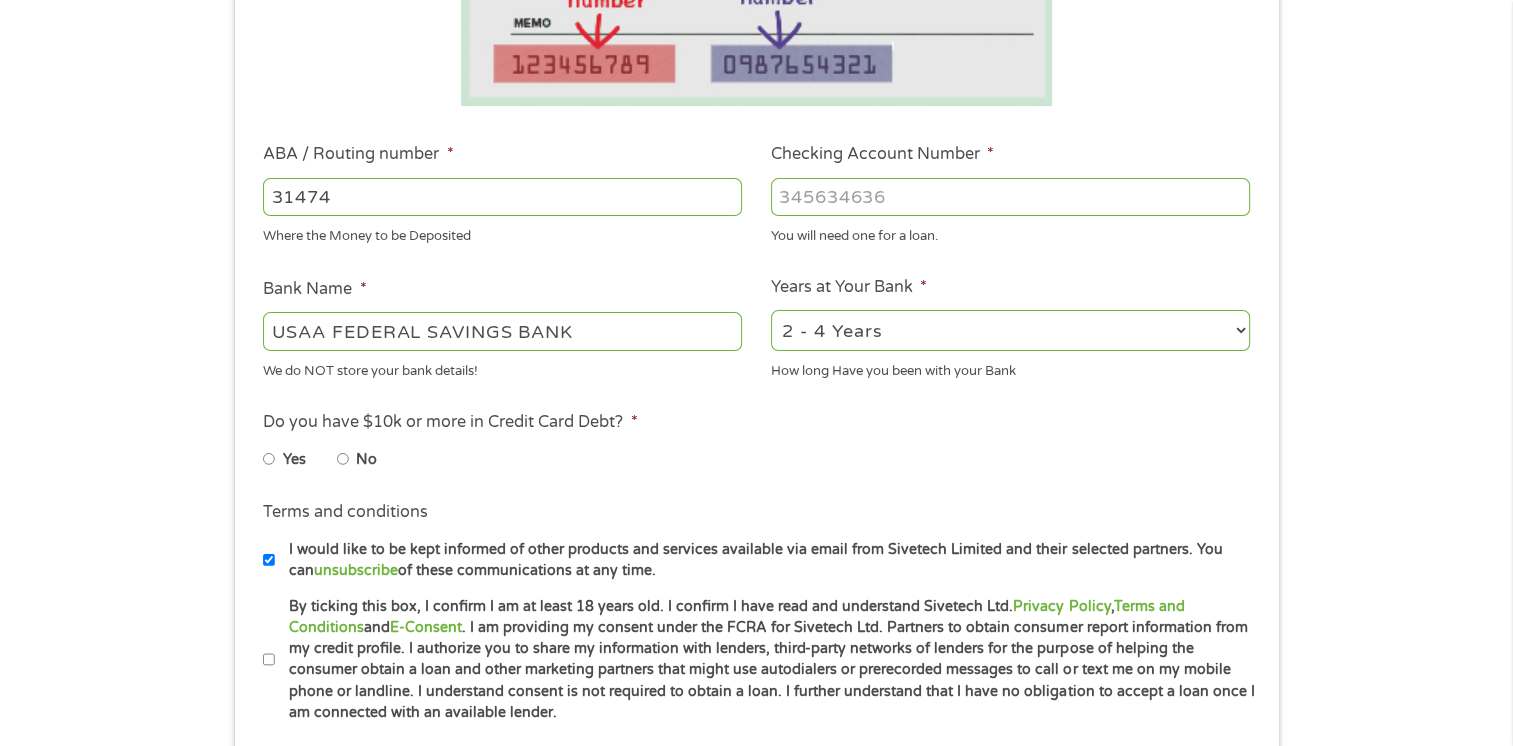 type on "[ACCOUNT_NUMBER]" 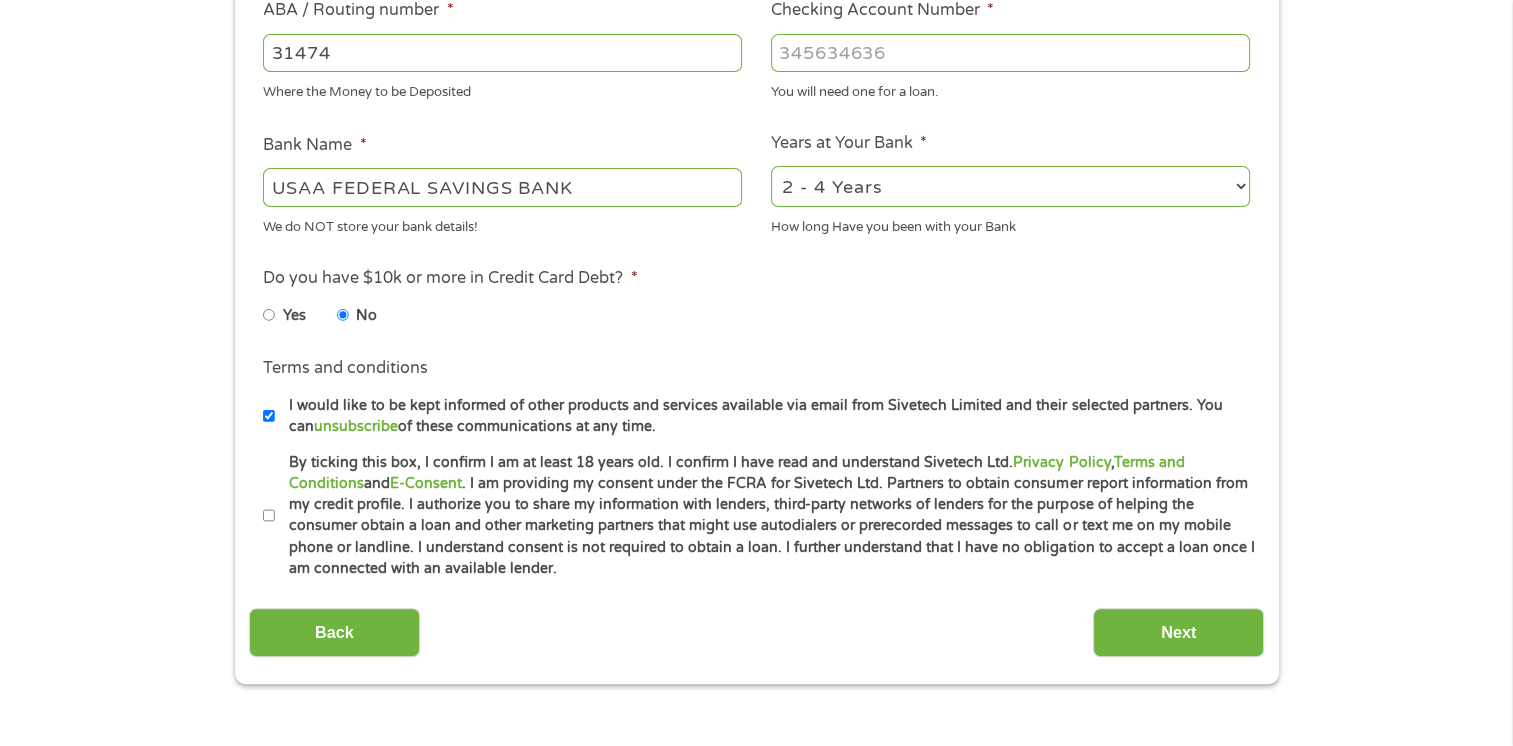 scroll, scrollTop: 700, scrollLeft: 0, axis: vertical 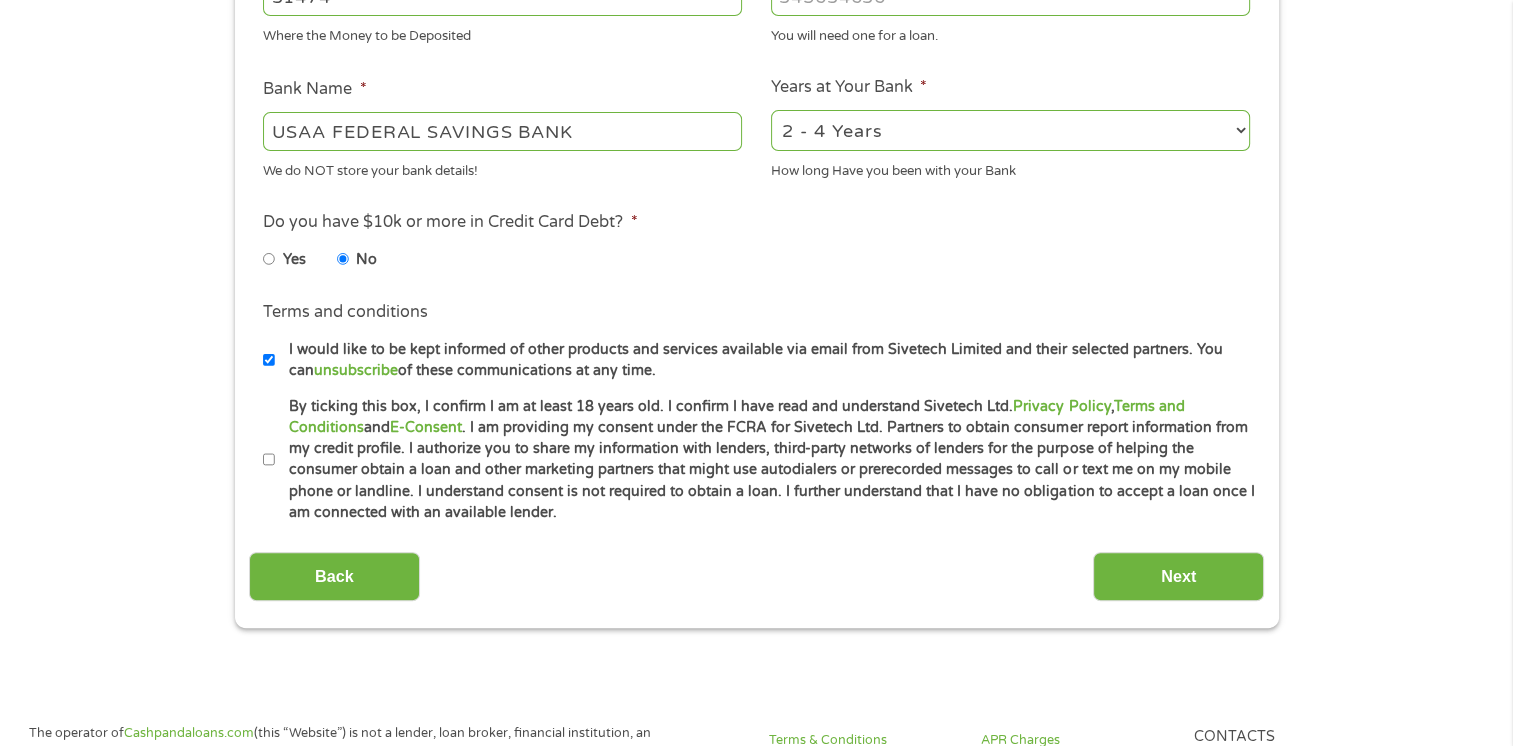 click on "By ticking this box, I confirm I am at least 18 years old. I confirm I have read and understand Sivetech Ltd.  Privacy Policy ,  Terms and Conditions  and  E-Consent . I am providing my consent under the FCRA for Sivetech Ltd. Partners to obtain consumer report information from my credit profile. I authorize you to share my information with lenders, third-party networks of lenders for the purpose of helping the consumer obtain a loan and other marketing partners that might use autodialers or prerecorded messages to call or text me on my mobile phone or landline. I understand consent is not required to obtain a loan. I further understand that I have no obligation to accept a loan once I am connected with an available lender." at bounding box center [269, 460] 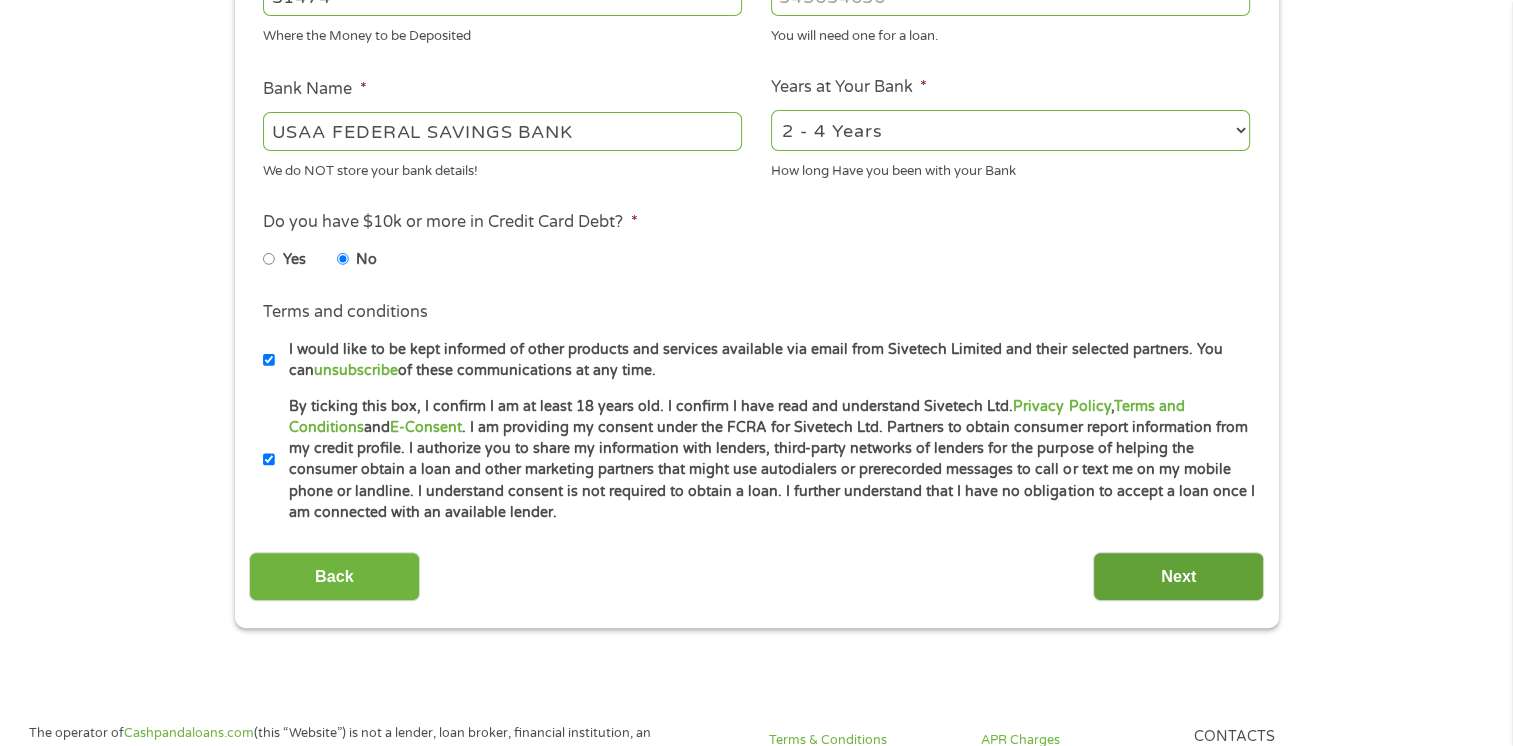 click on "Next" at bounding box center [1178, 576] 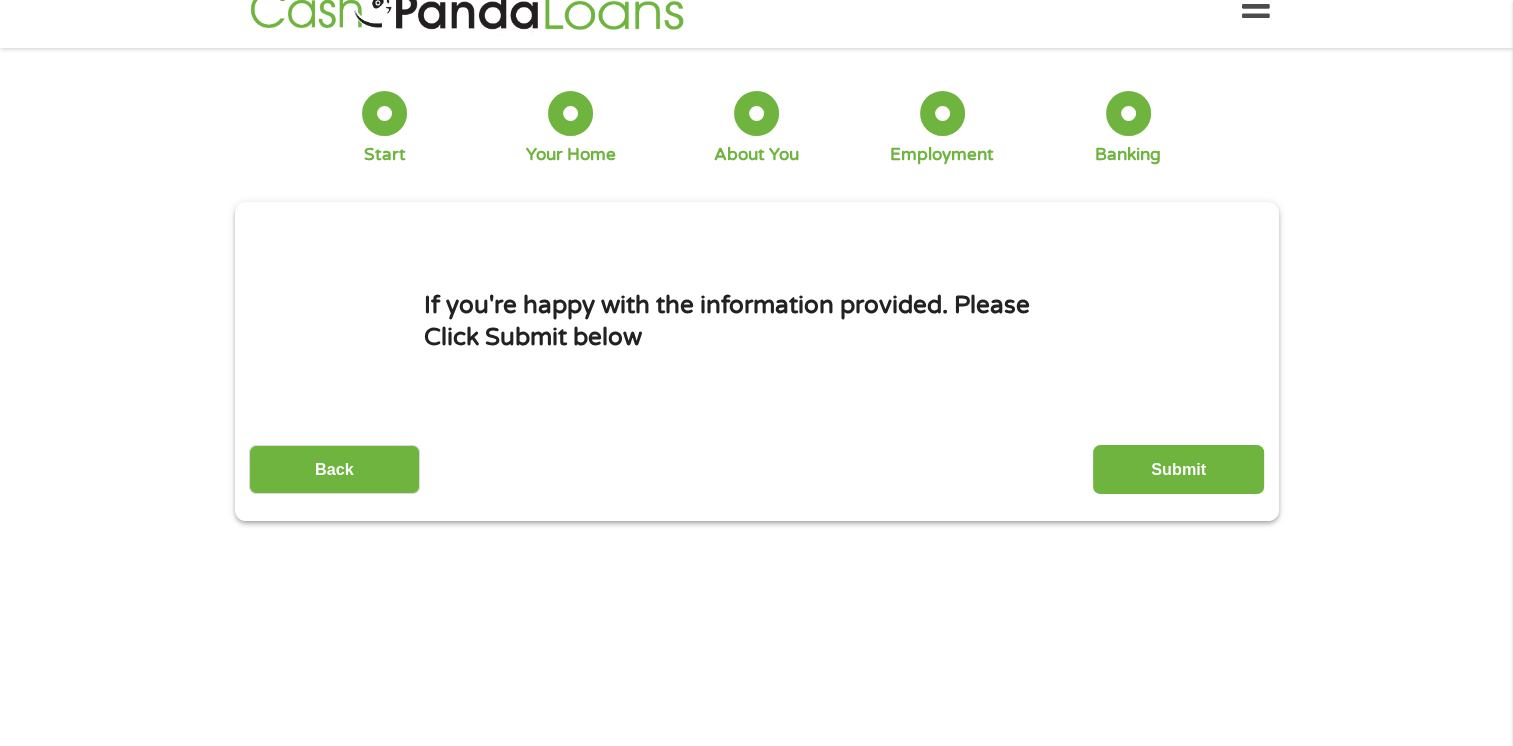 scroll, scrollTop: 0, scrollLeft: 0, axis: both 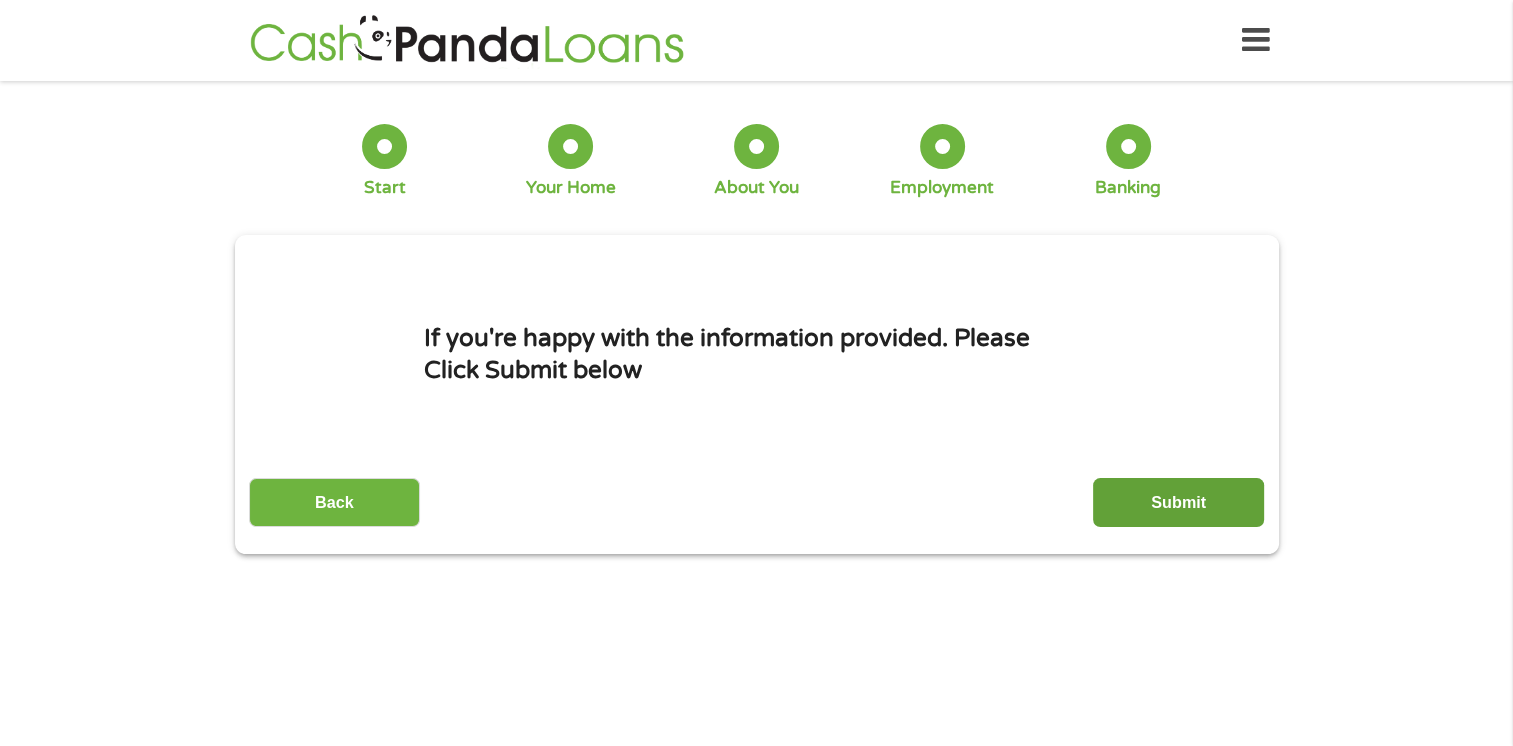 click on "Submit" at bounding box center [1178, 502] 